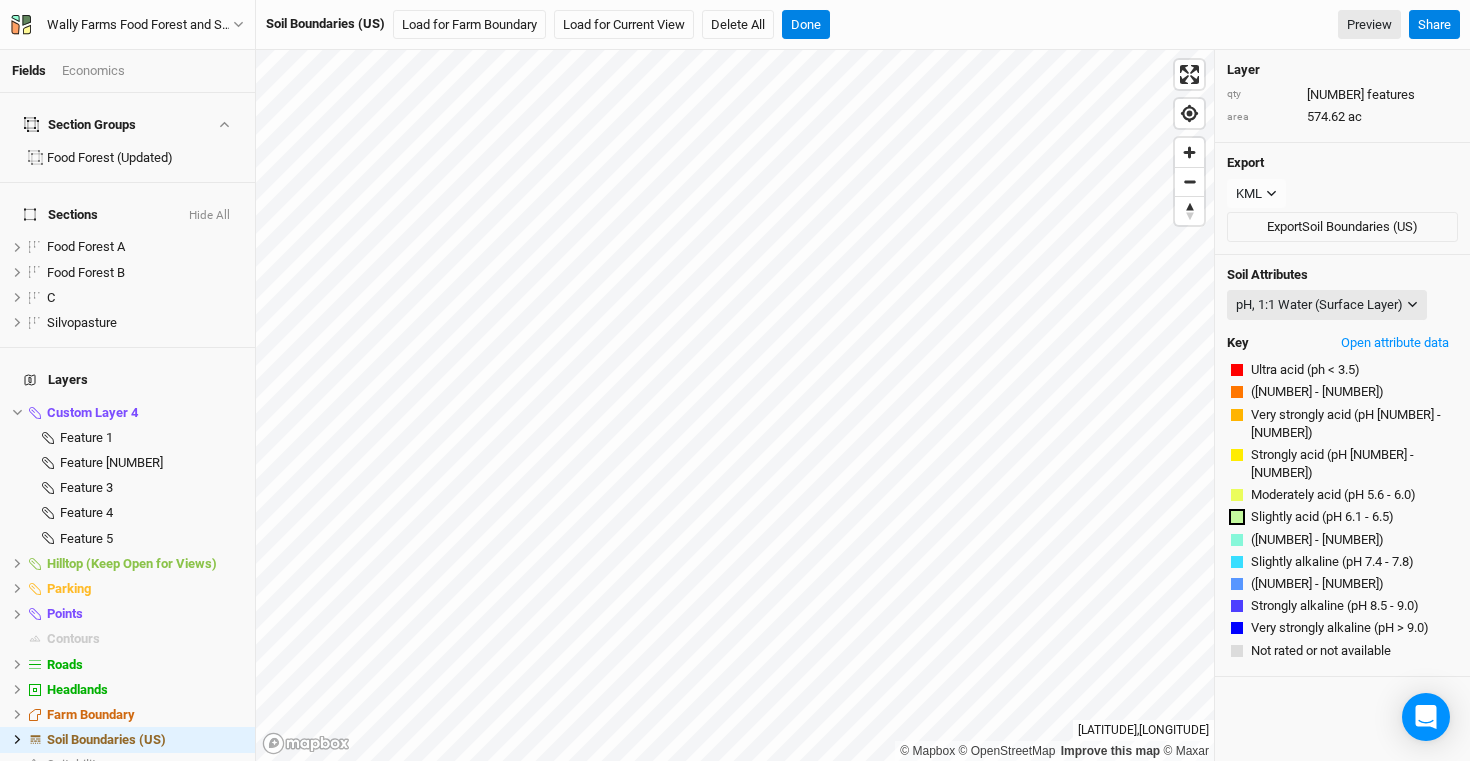 scroll, scrollTop: 0, scrollLeft: 0, axis: both 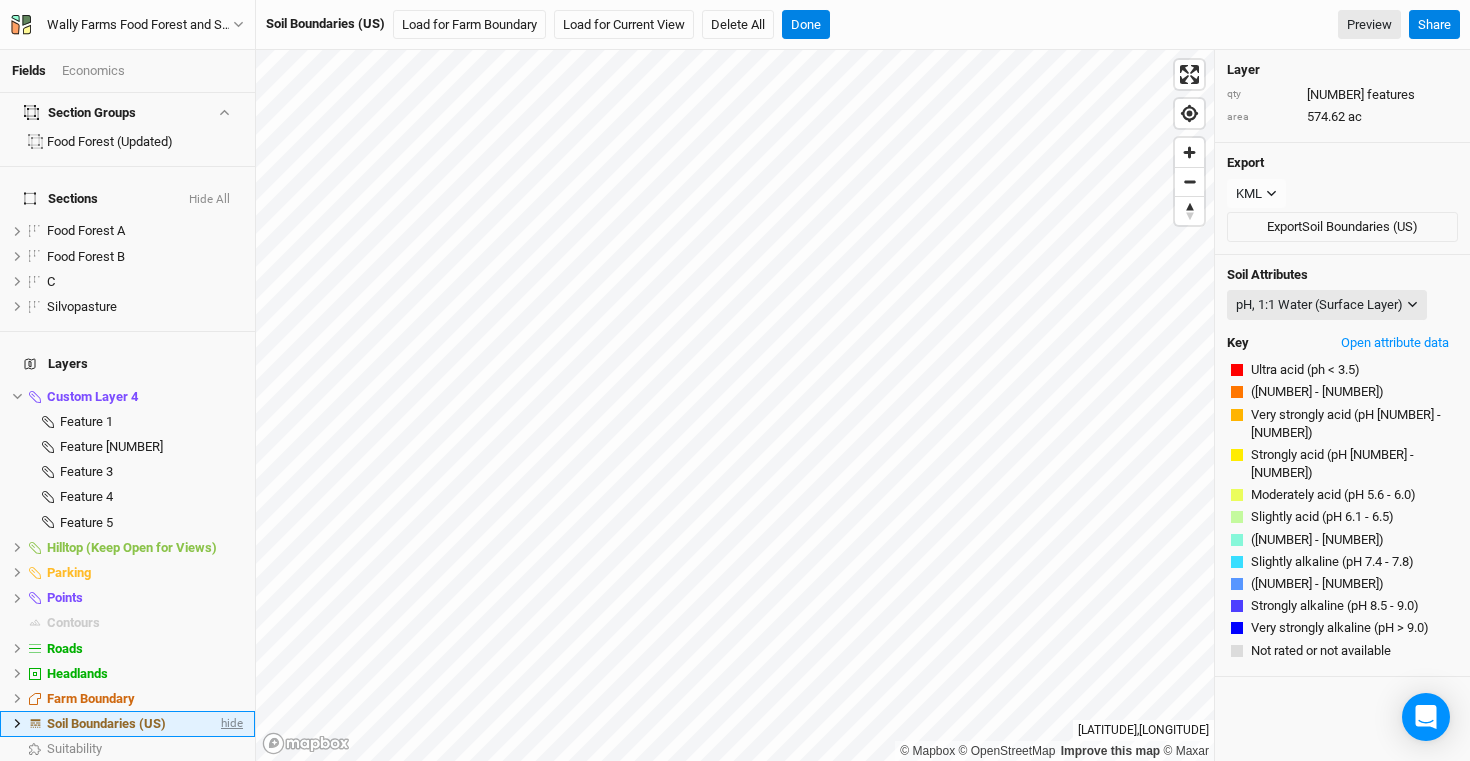 click on "hide" at bounding box center (230, 723) 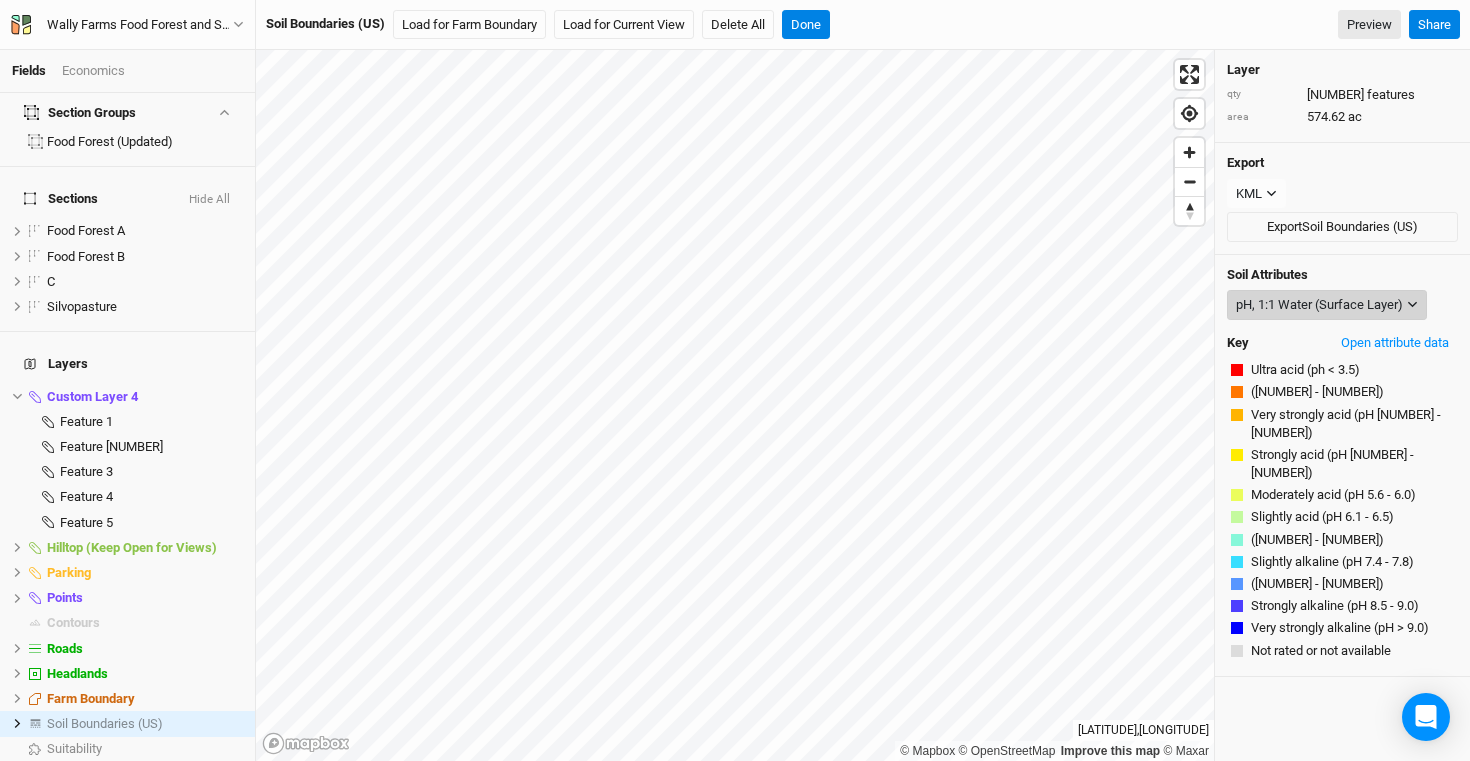 click on "pH, 1:1 Water (Surface Layer)" at bounding box center (1319, 305) 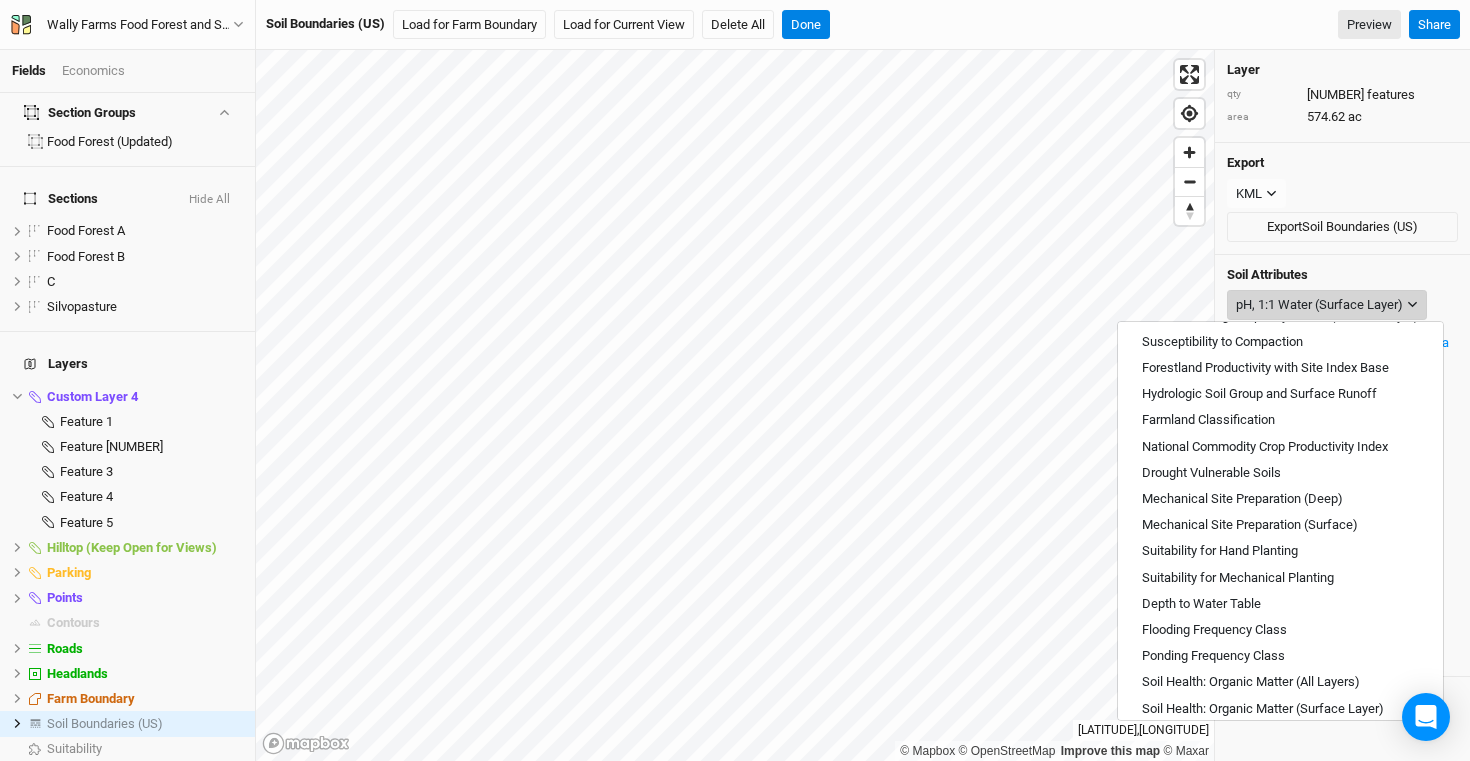 scroll, scrollTop: 718, scrollLeft: 0, axis: vertical 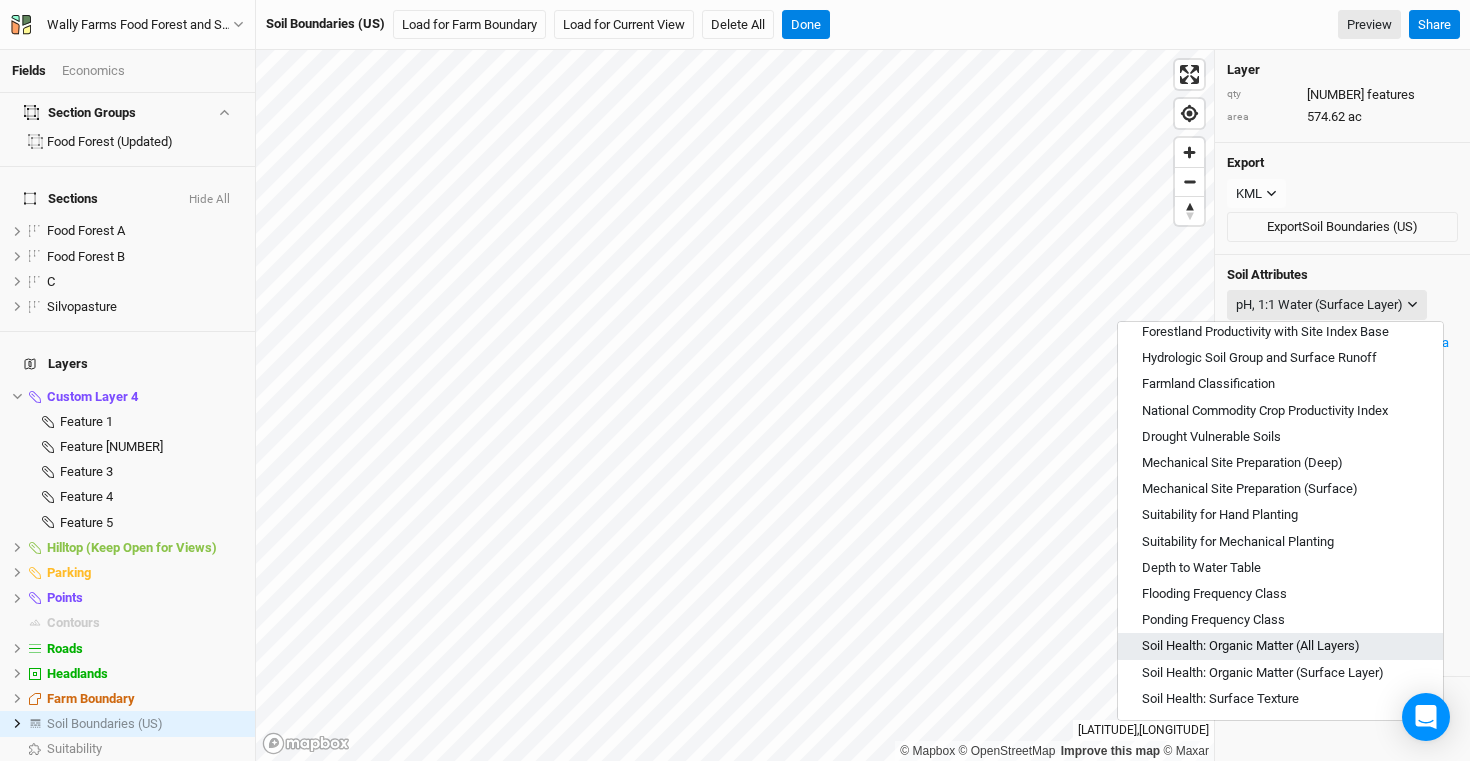 click on "Soil Health: Organic Matter (All Layers)" at bounding box center [1251, 646] 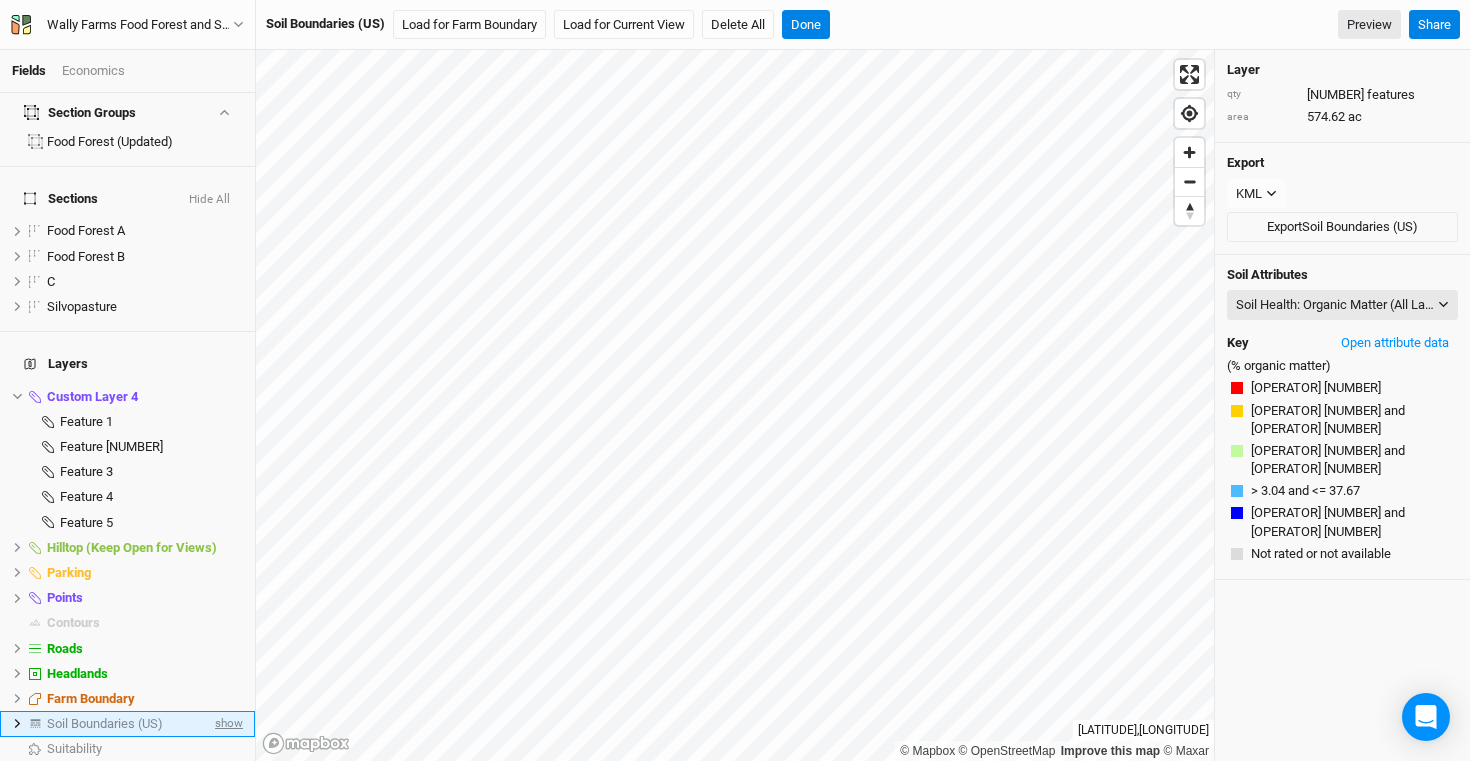 click on "show" at bounding box center (227, 723) 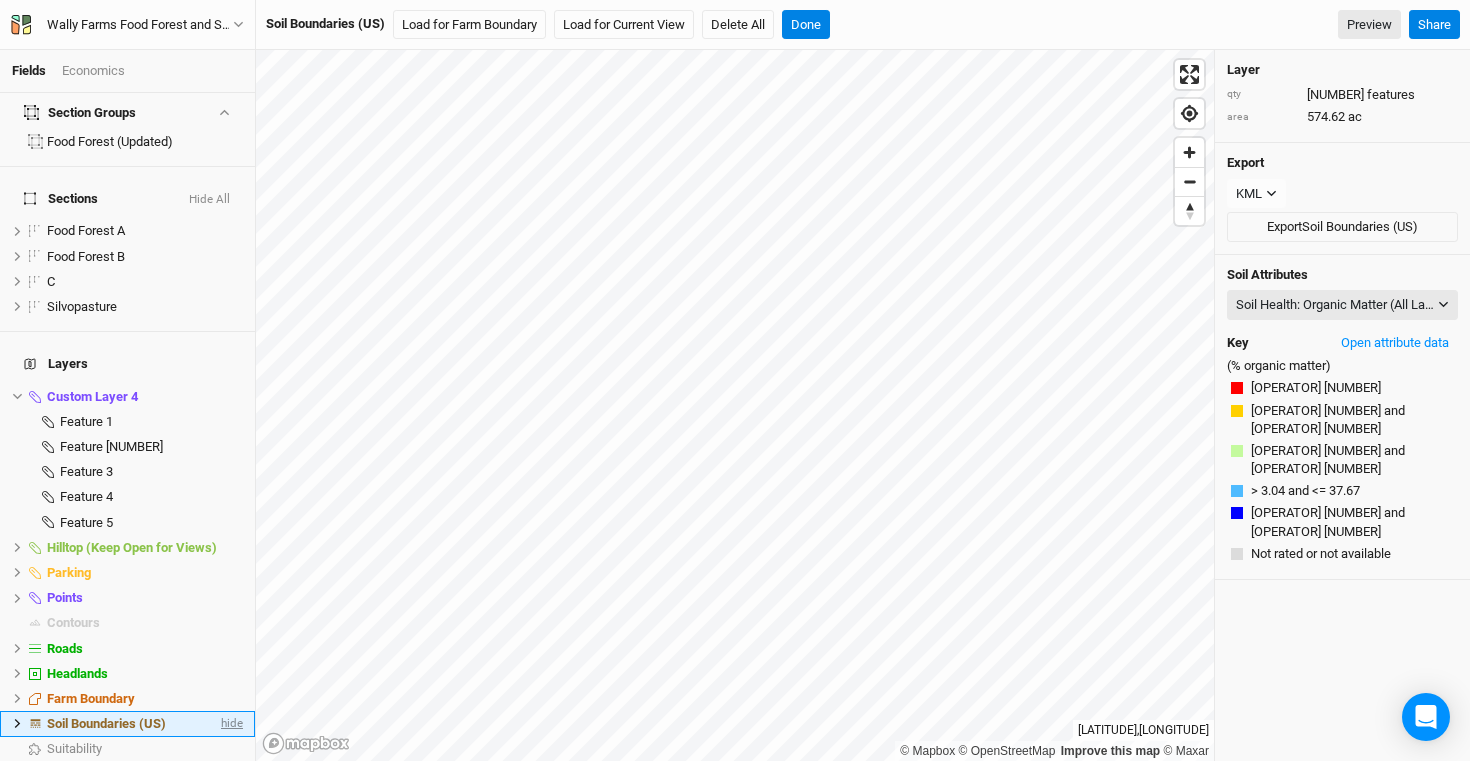 click on "hide" at bounding box center [230, 723] 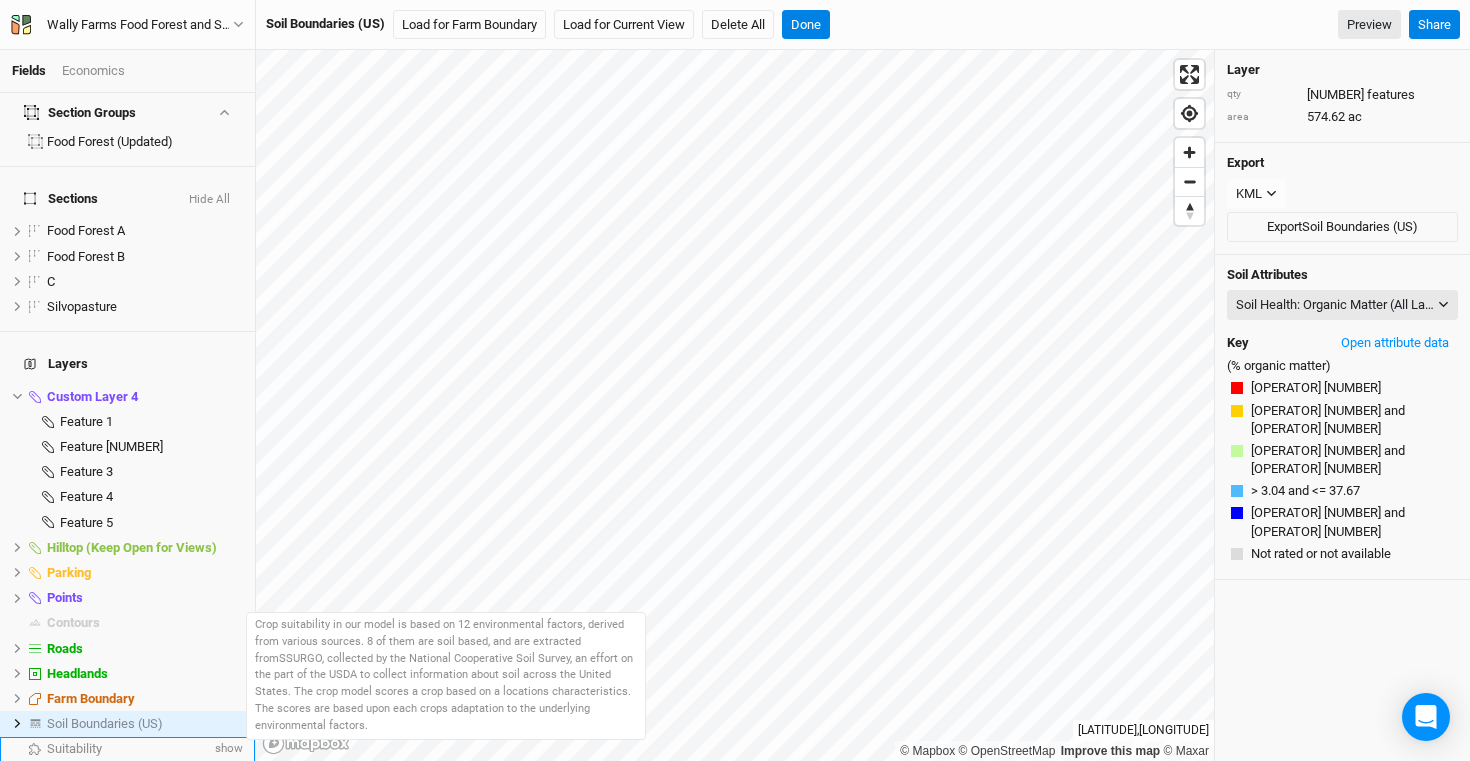 click on "Suitability" at bounding box center [129, 749] 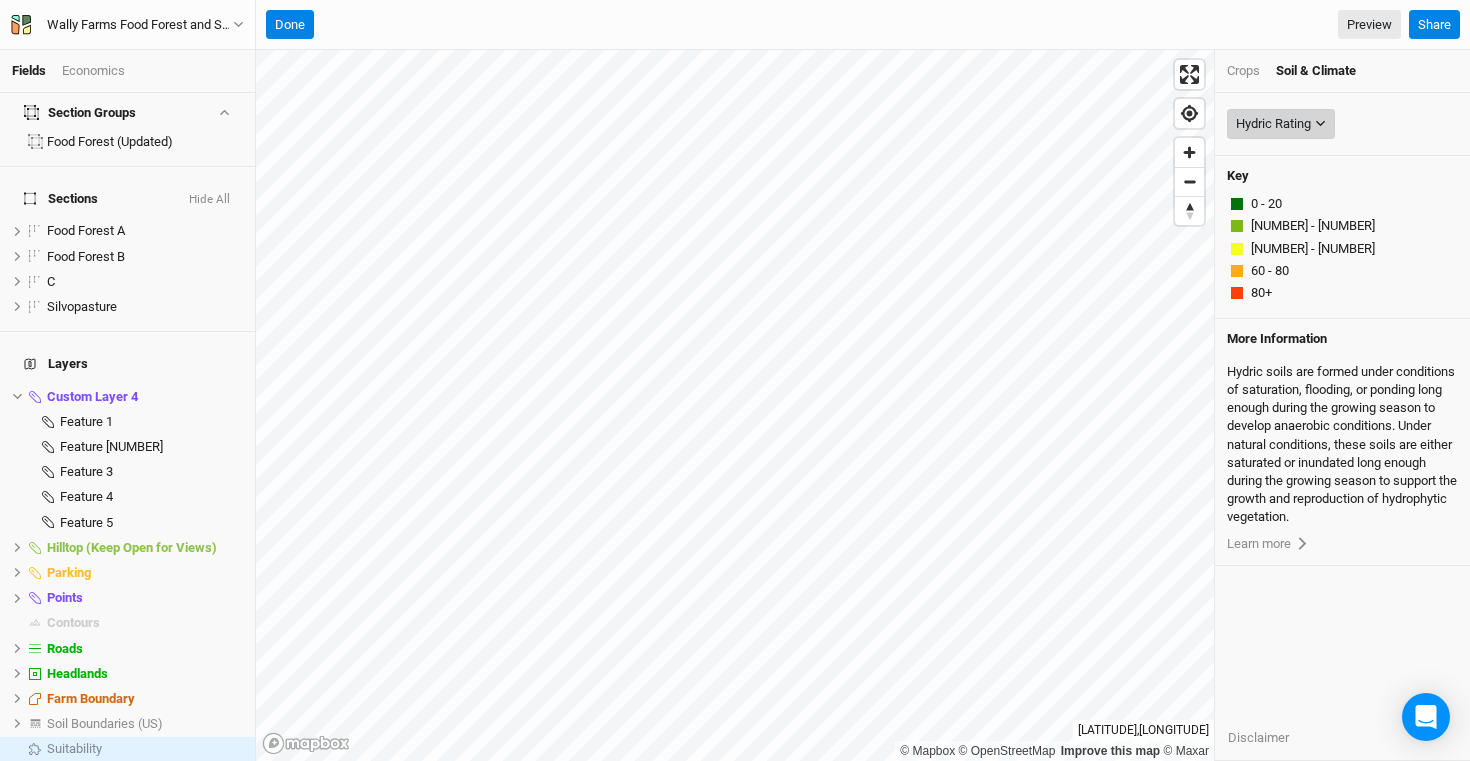 click on "Hydric Rating" at bounding box center (1281, 124) 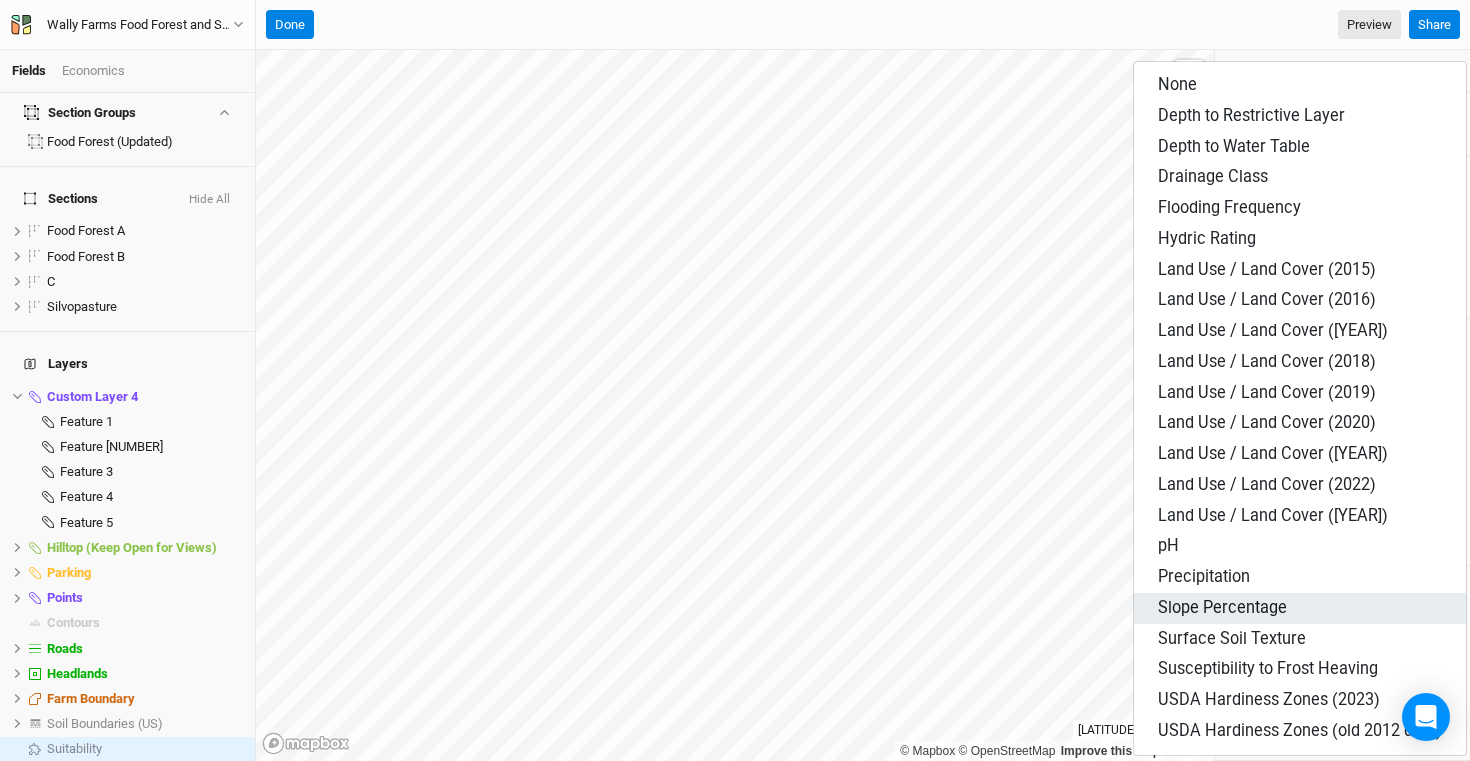 click on "Slope Percentage" at bounding box center [1222, 607] 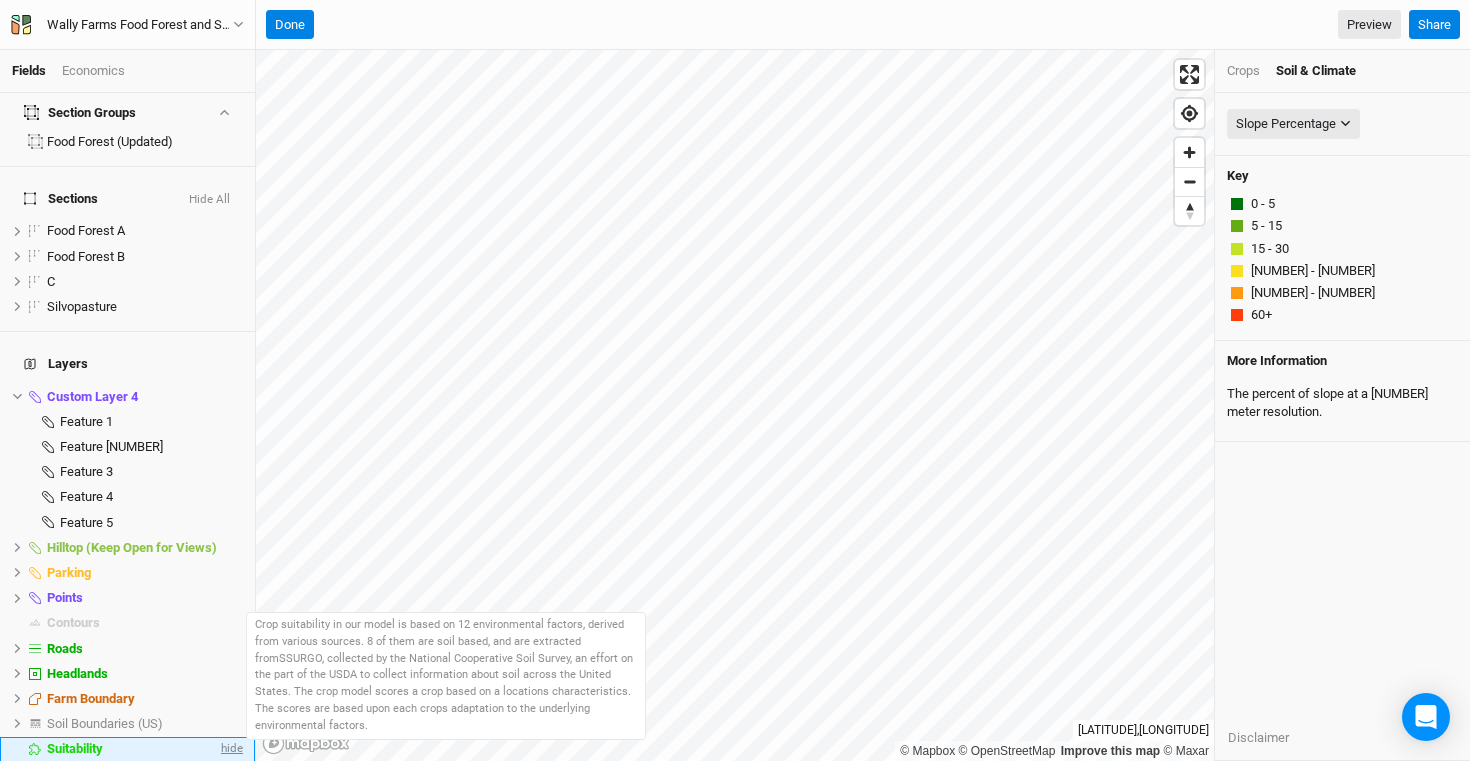 click on "hide" at bounding box center (230, 749) 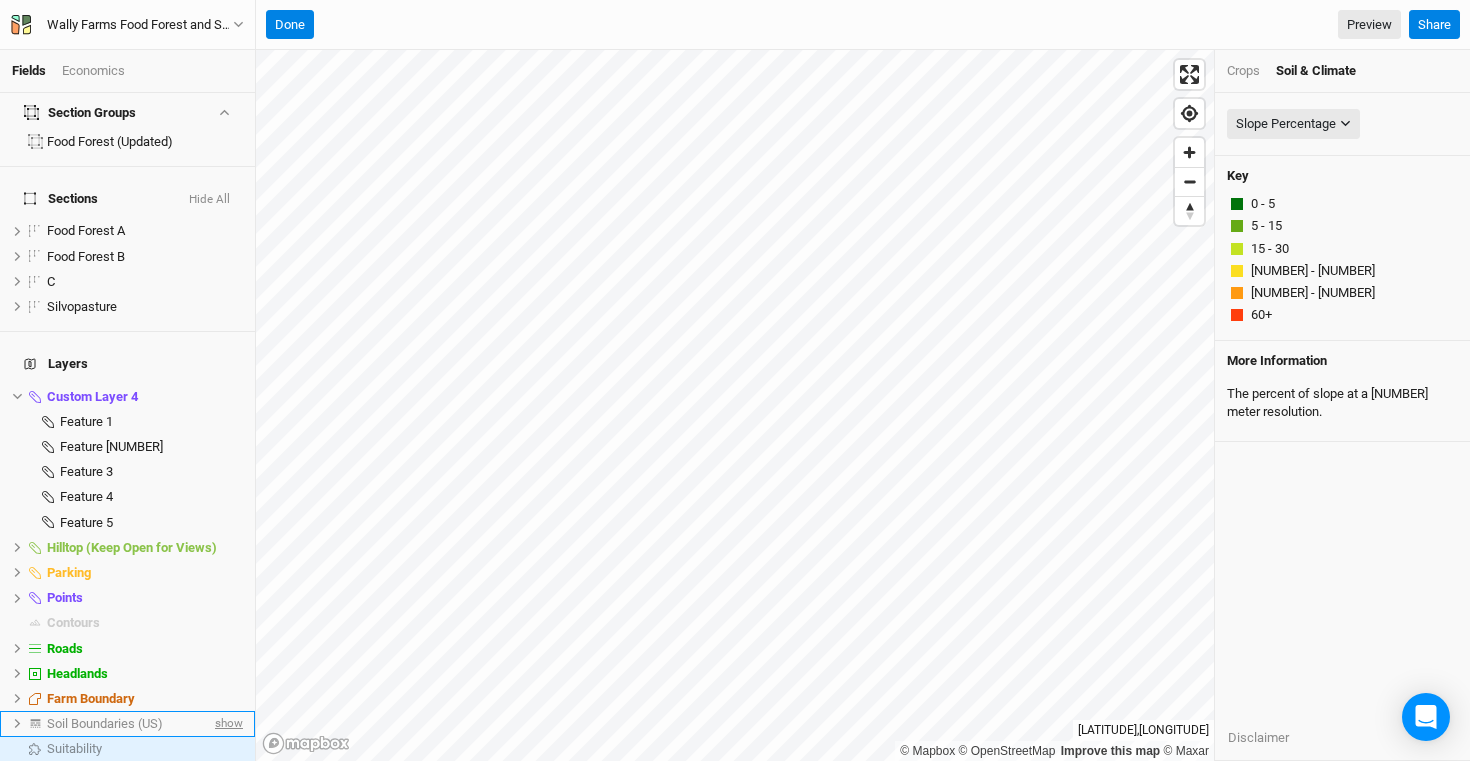 click on "show" at bounding box center [227, 723] 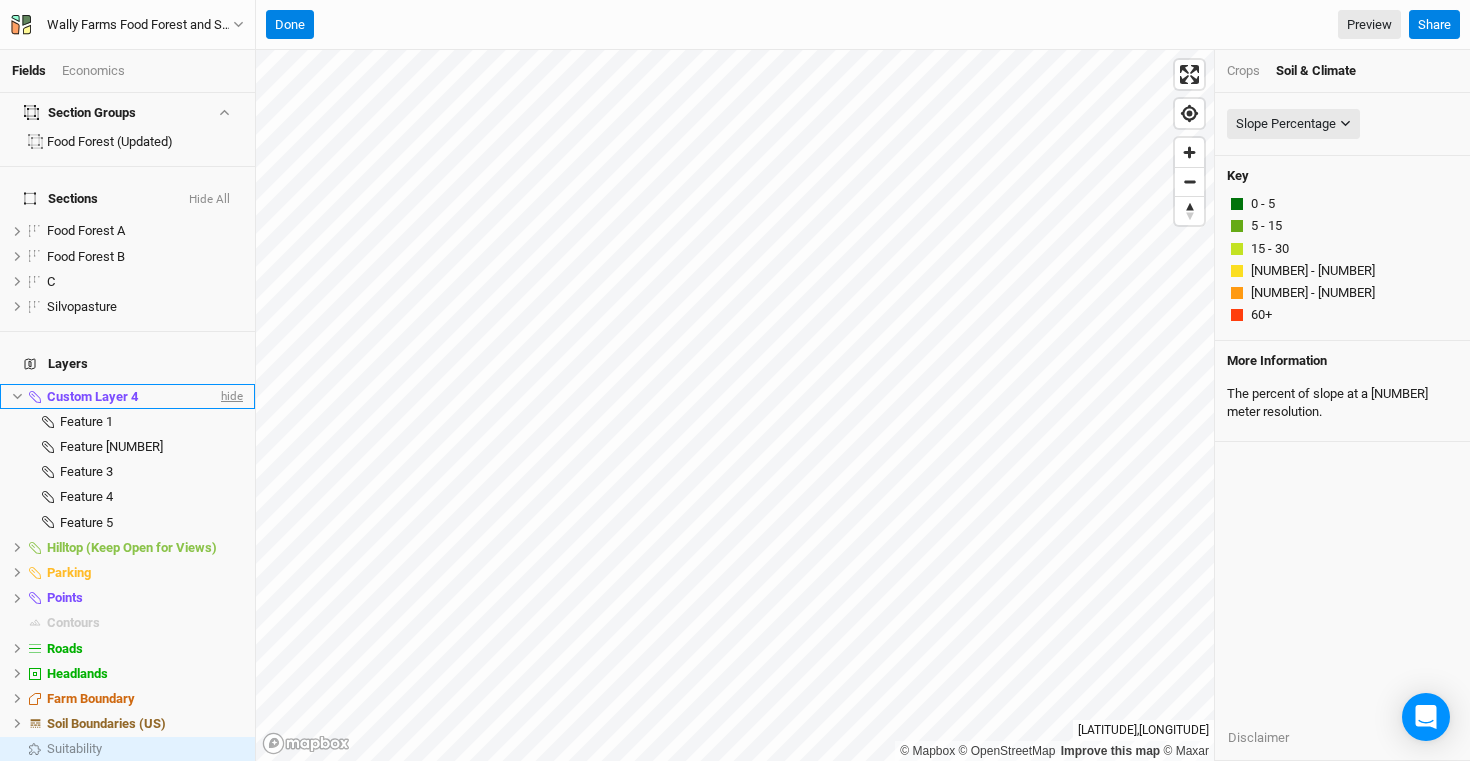 click on "hide" at bounding box center (230, 396) 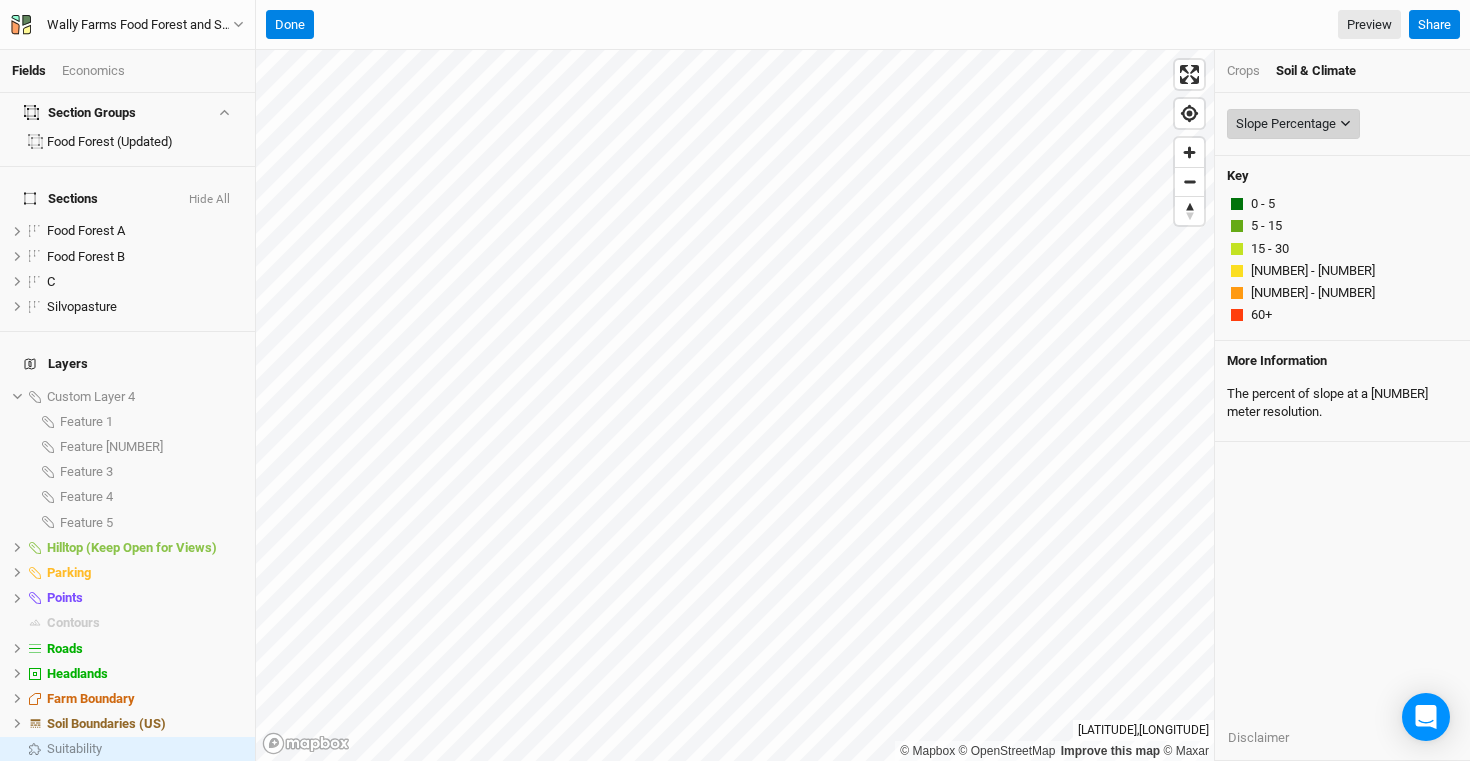 click on "Slope Percentage" at bounding box center (1293, 124) 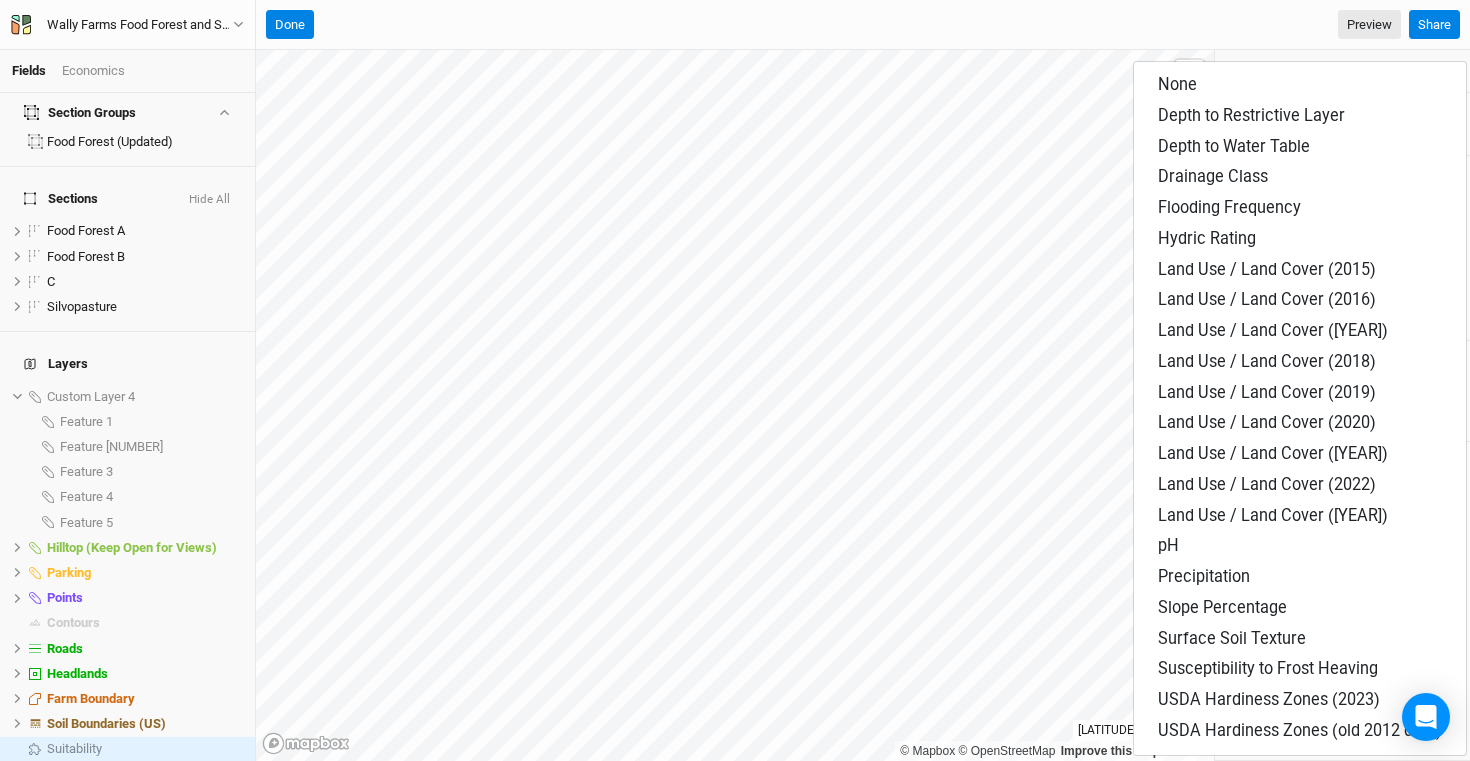 click on "Done Preview" at bounding box center (833, 25) 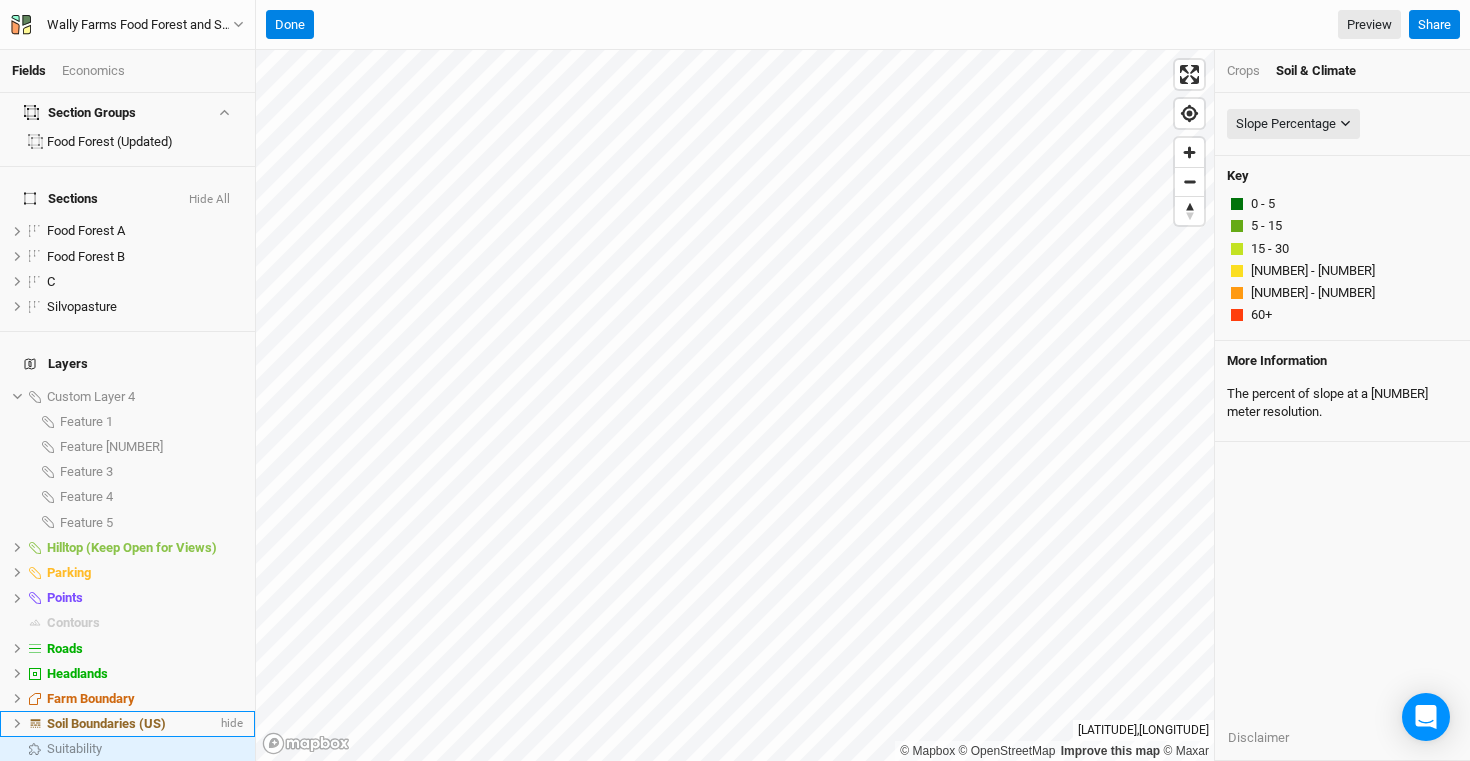 click on "Soil Boundaries (US) hide" at bounding box center [127, 723] 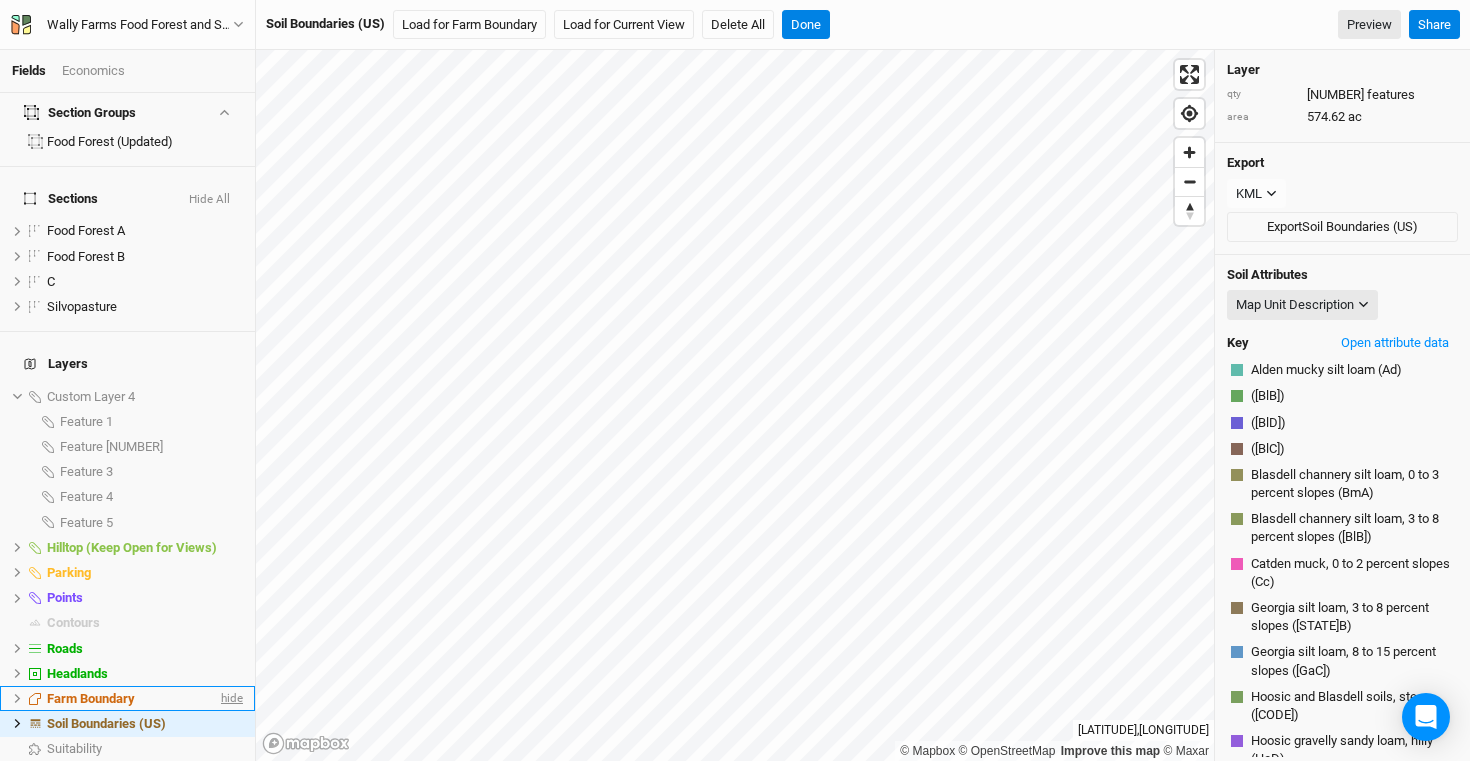 scroll, scrollTop: 318, scrollLeft: 0, axis: vertical 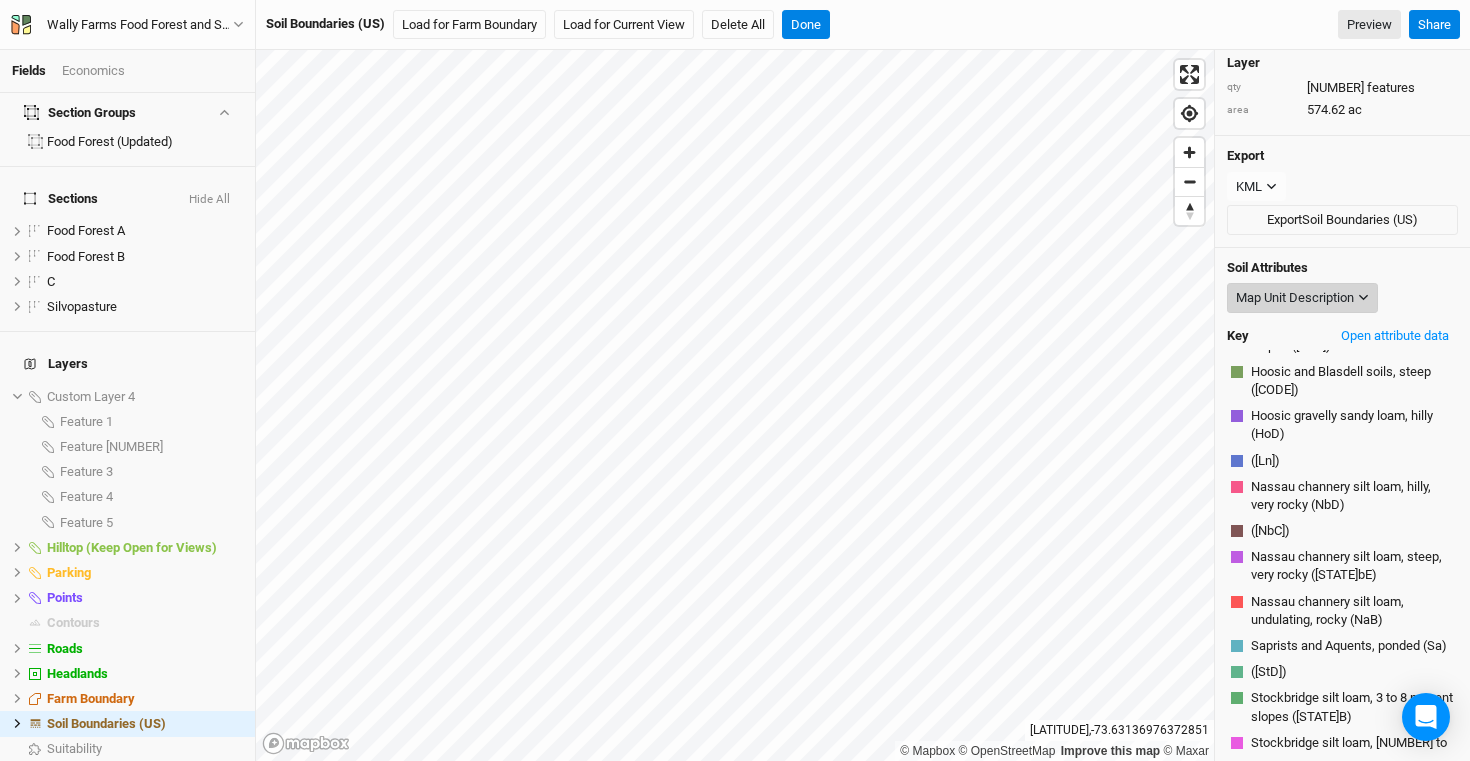 click on "Map Unit Description" at bounding box center [1295, 298] 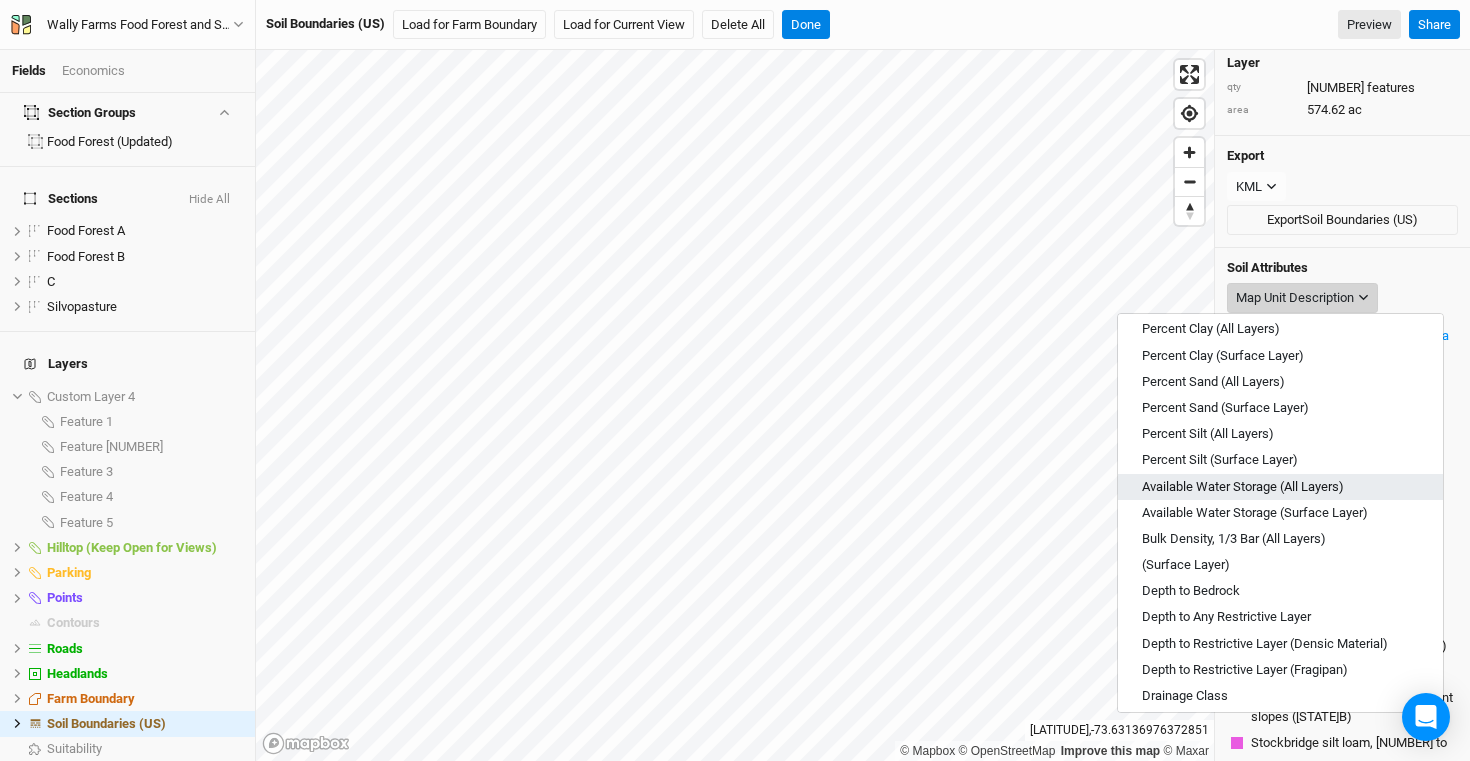 scroll, scrollTop: 60, scrollLeft: 0, axis: vertical 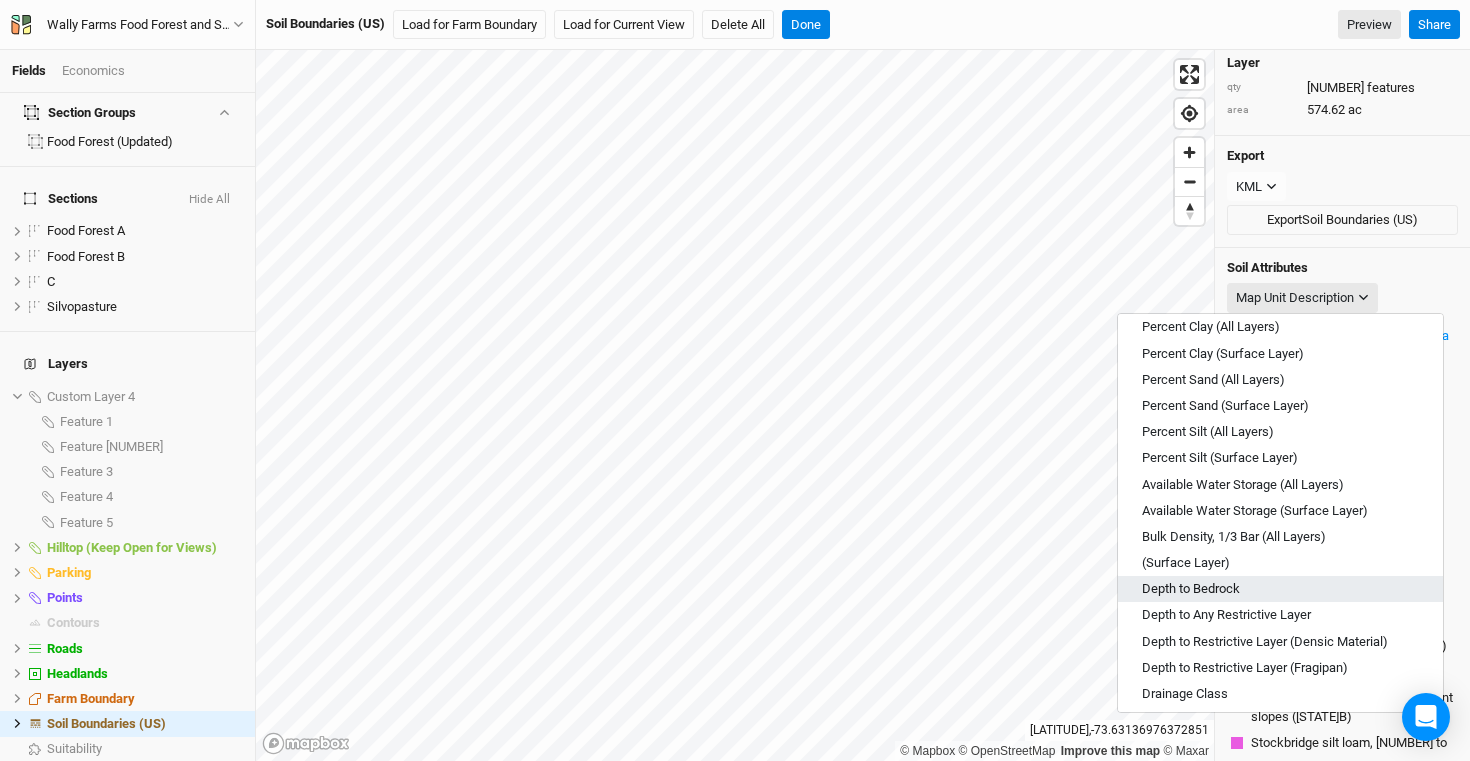 click on "Depth to Bedrock" at bounding box center [1280, 589] 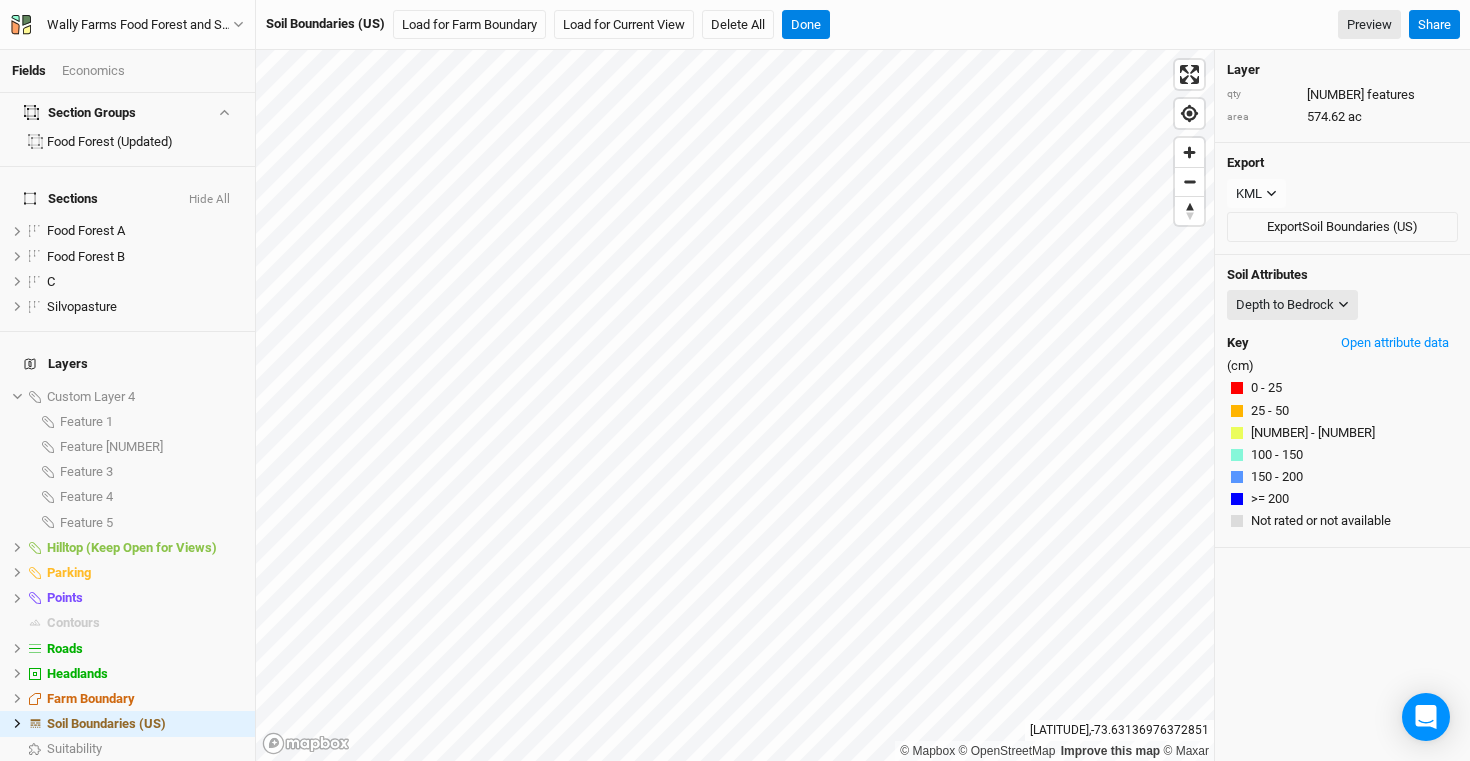 scroll, scrollTop: 0, scrollLeft: 0, axis: both 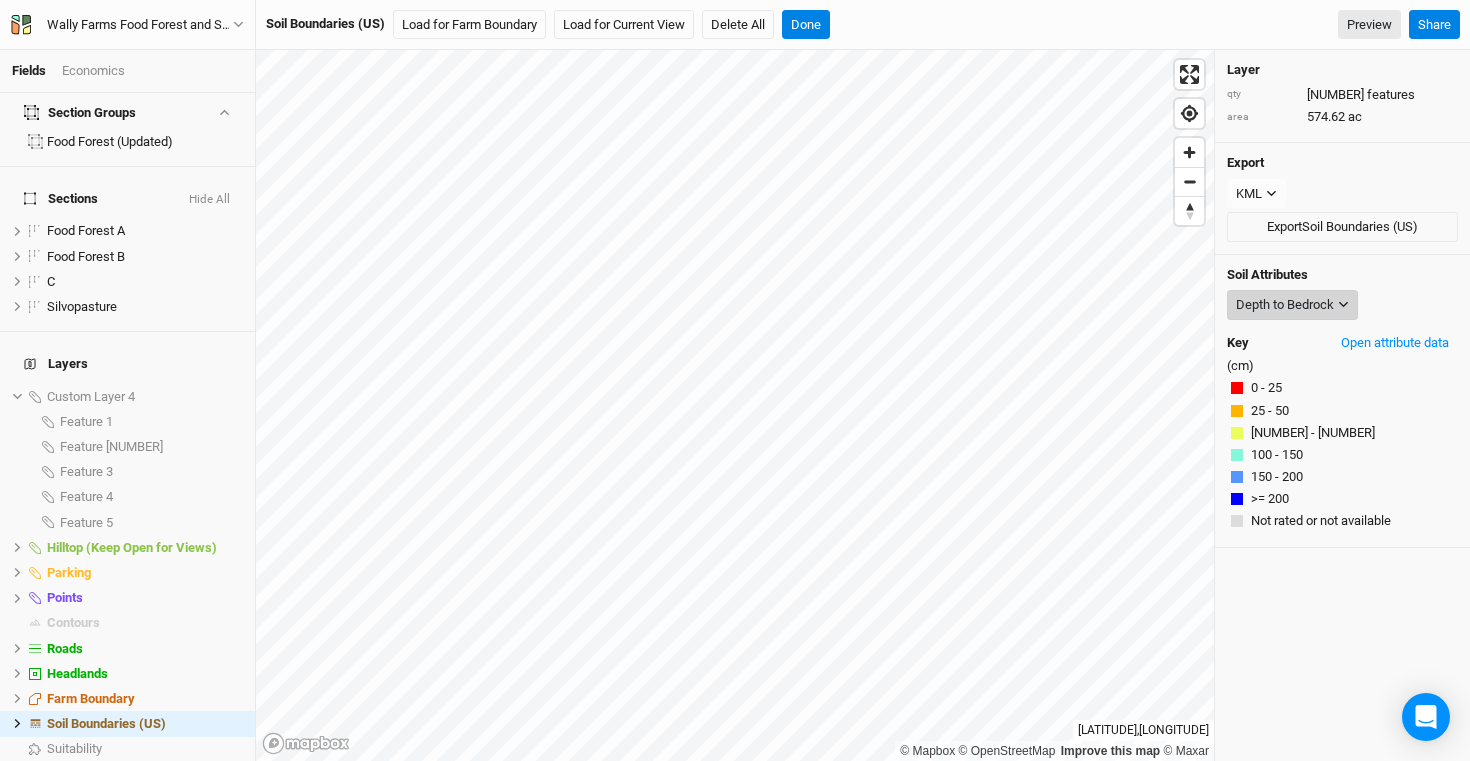 click on "Depth to Bedrock" at bounding box center [1285, 305] 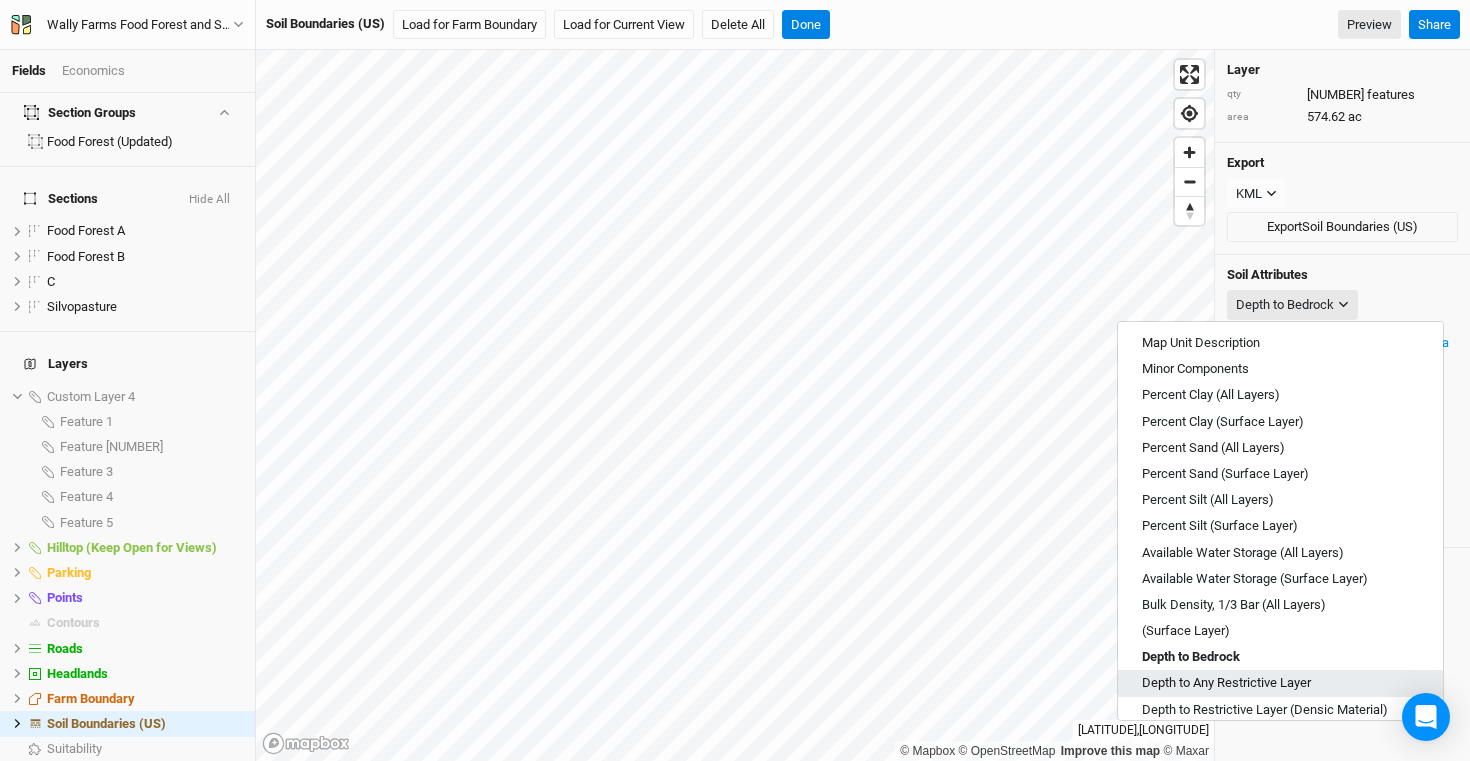 click on "Depth to Any Restrictive Layer" at bounding box center [1226, 683] 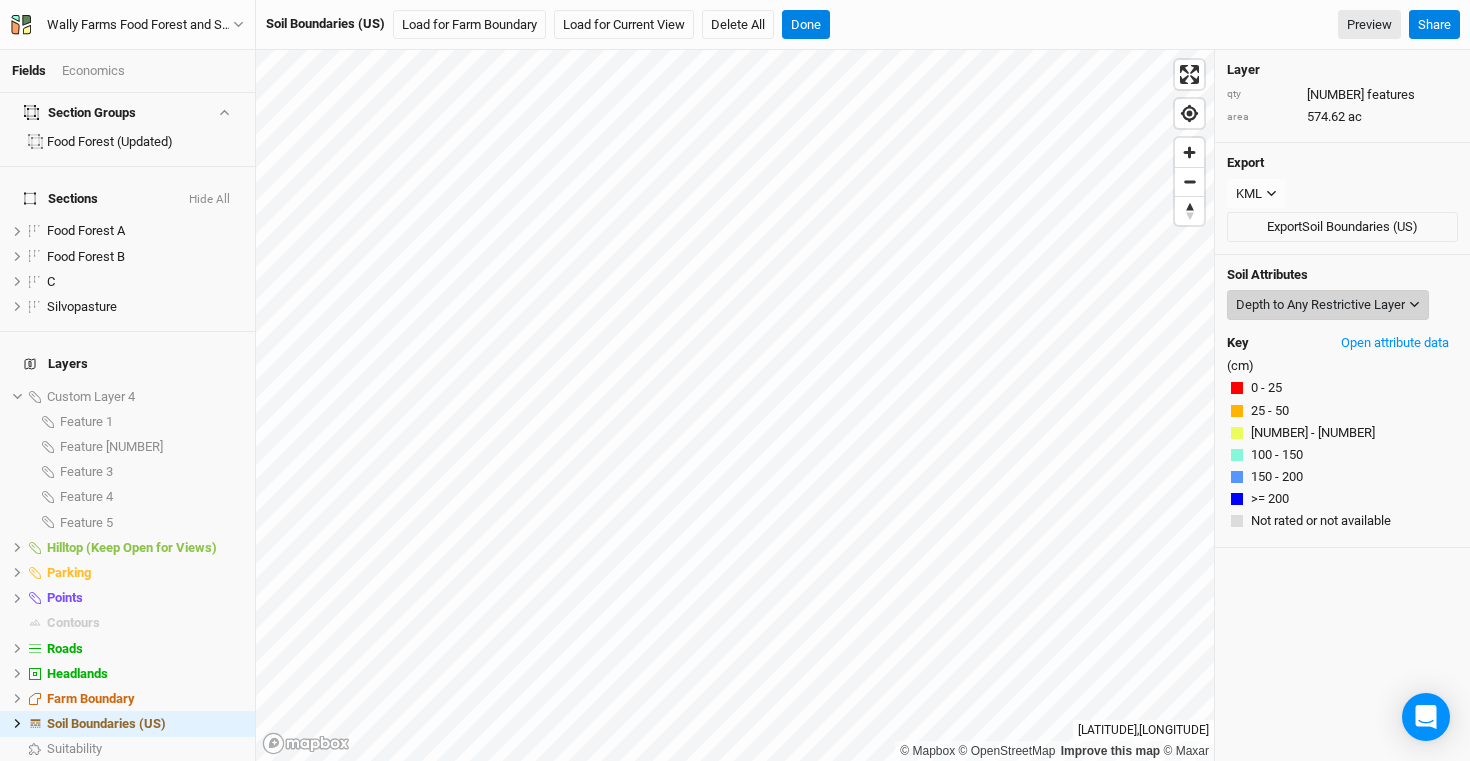 click on "Depth to Any Restrictive Layer" at bounding box center [1320, 305] 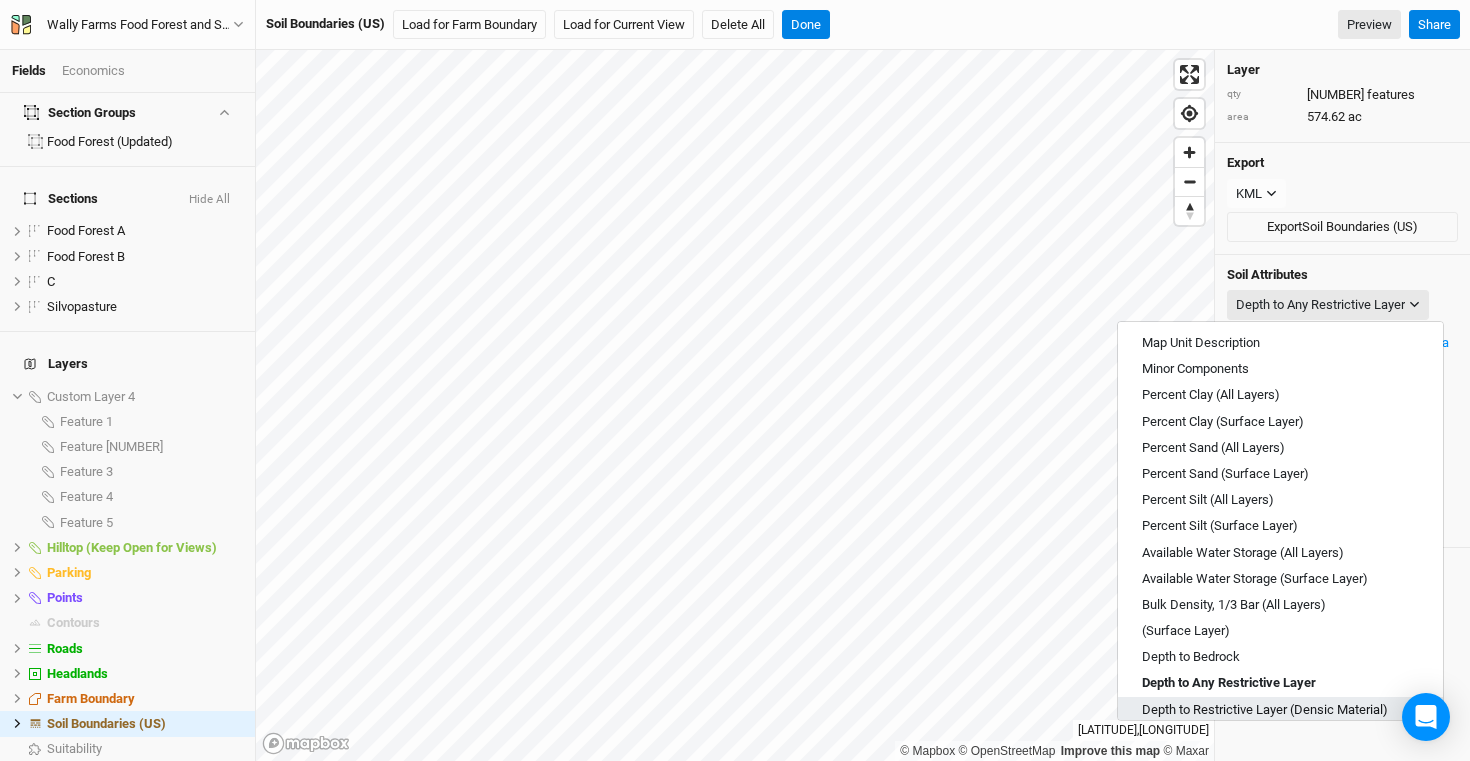 click on "Depth to Restrictive Layer (Densic Material)" at bounding box center (1265, 710) 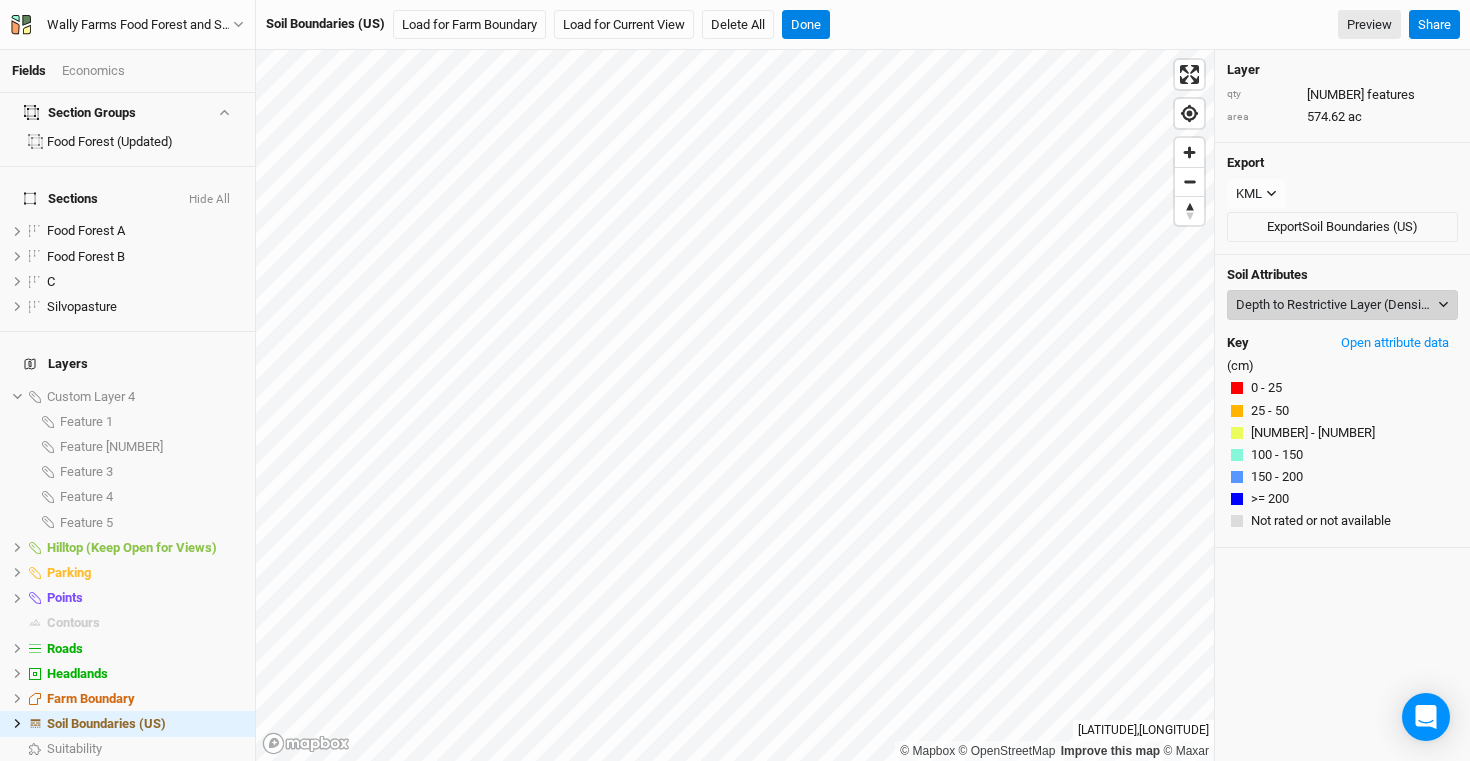 click on "Depth to Restrictive Layer (Densic Material)" at bounding box center [1335, 305] 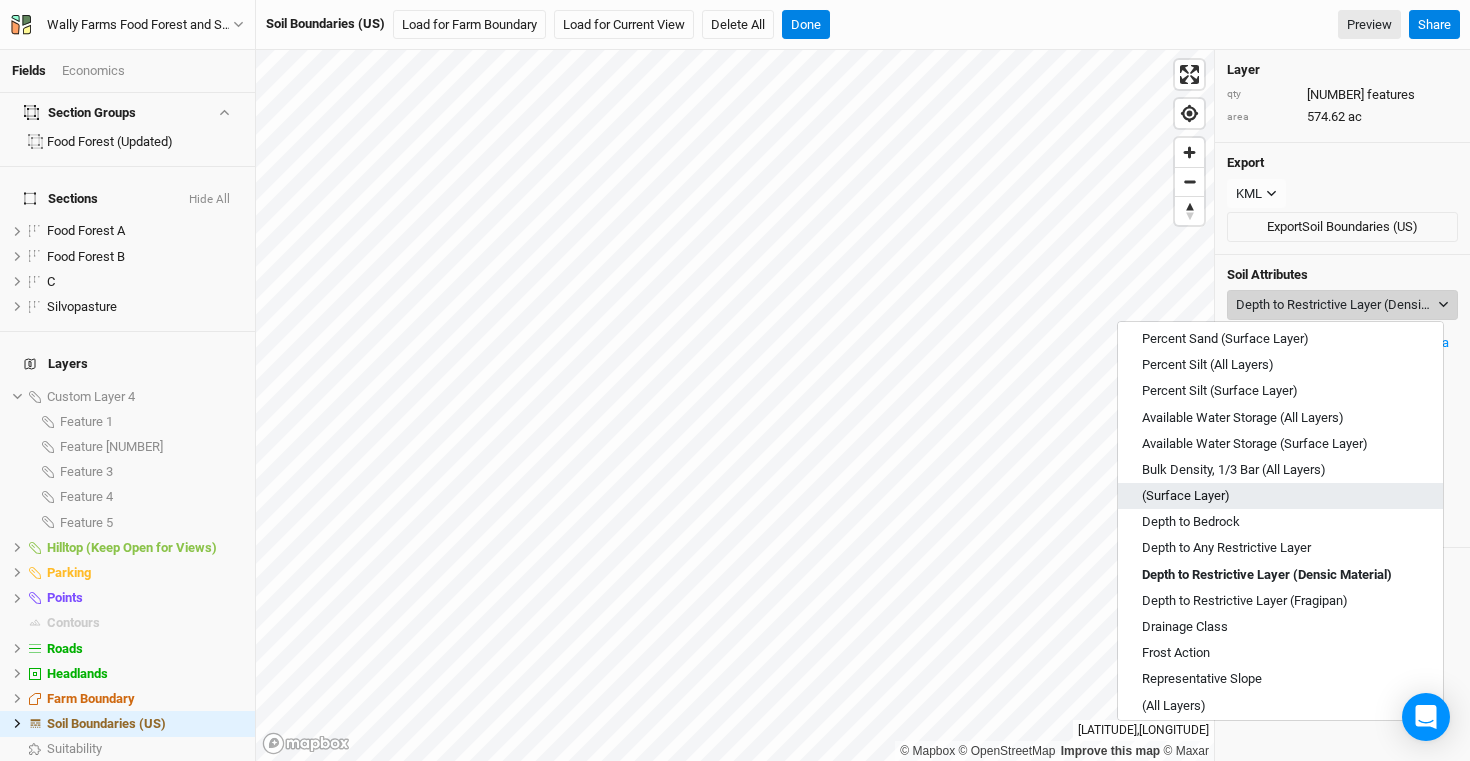 scroll, scrollTop: 192, scrollLeft: 0, axis: vertical 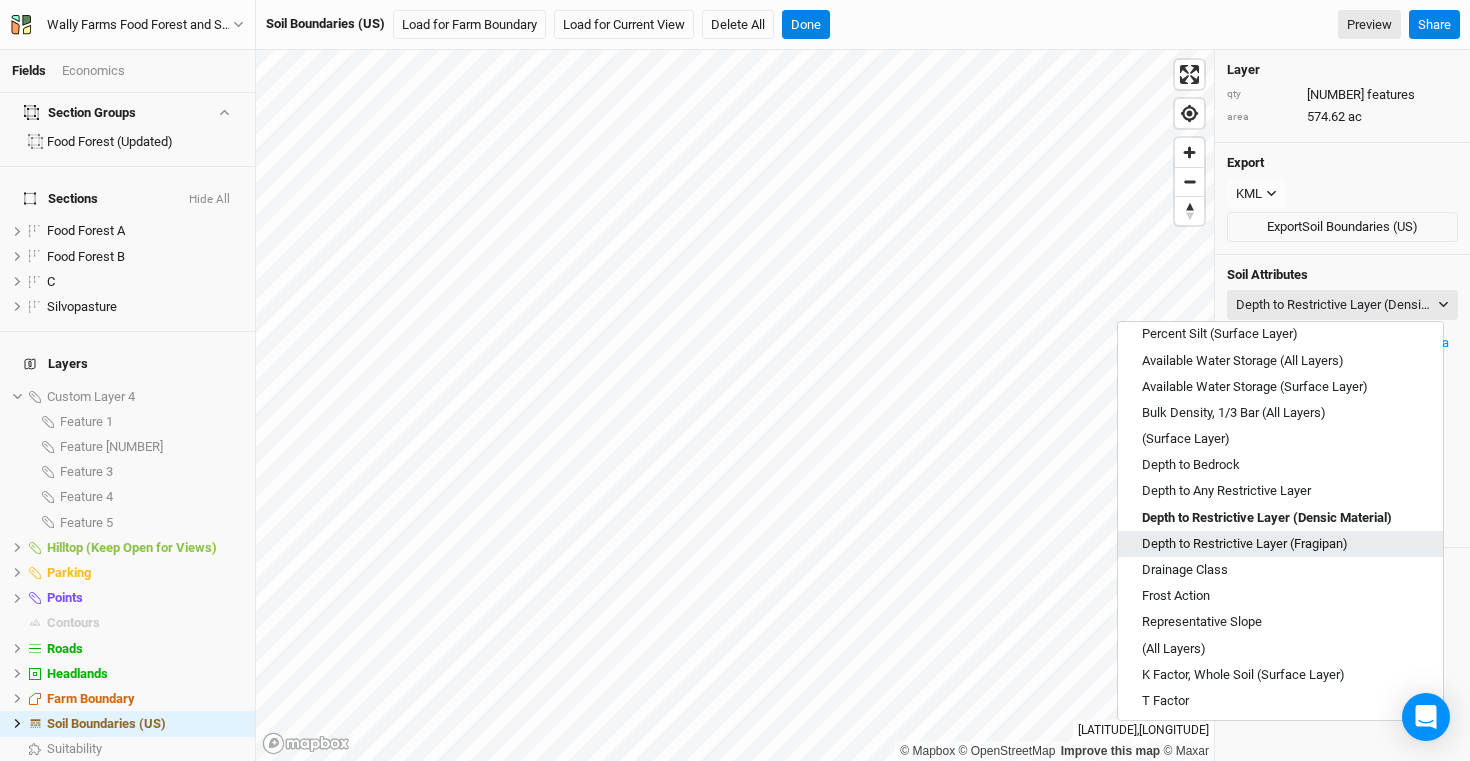 click on "Depth to Restrictive Layer (Fragipan)" at bounding box center (1245, 544) 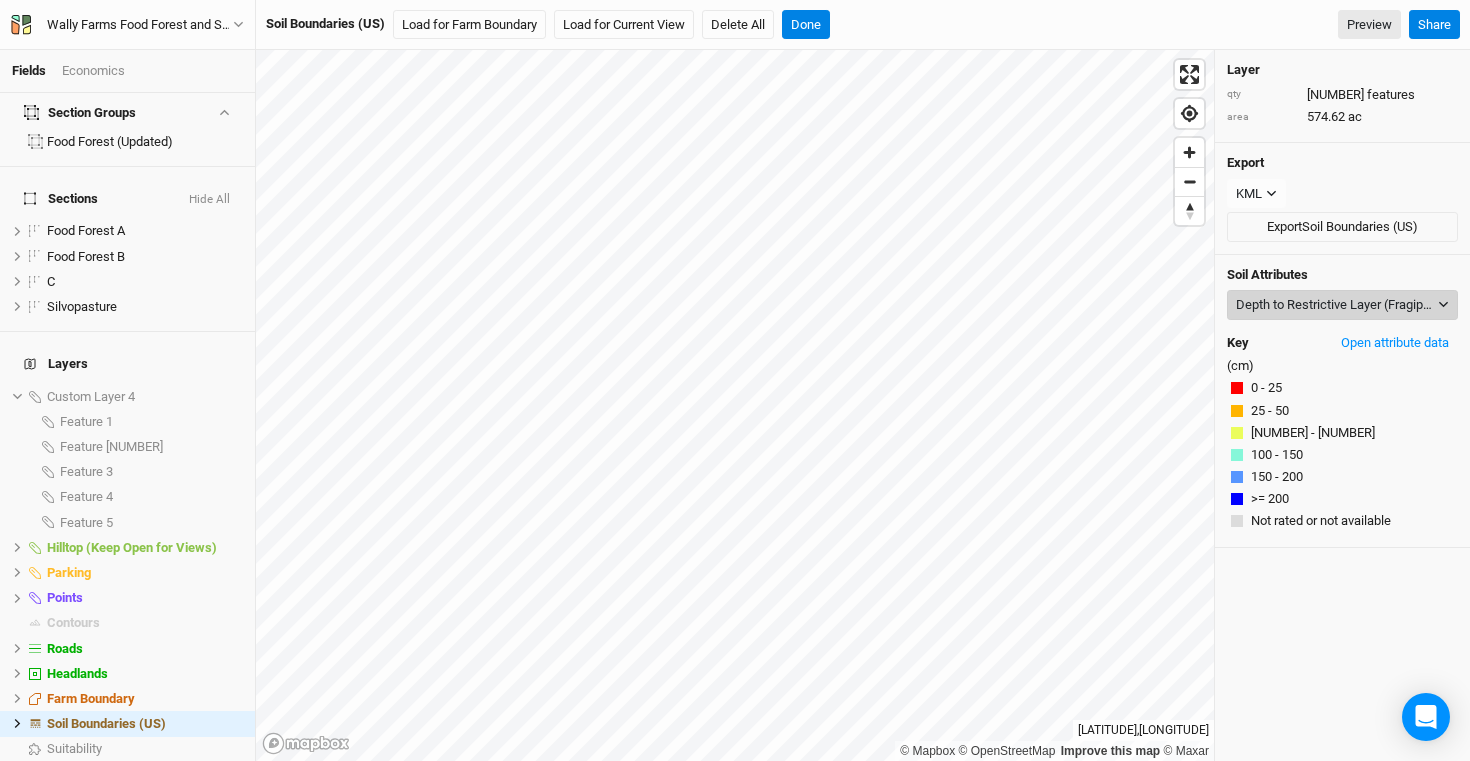 click on "Depth to Restrictive Layer (Fragipan)" at bounding box center [1335, 305] 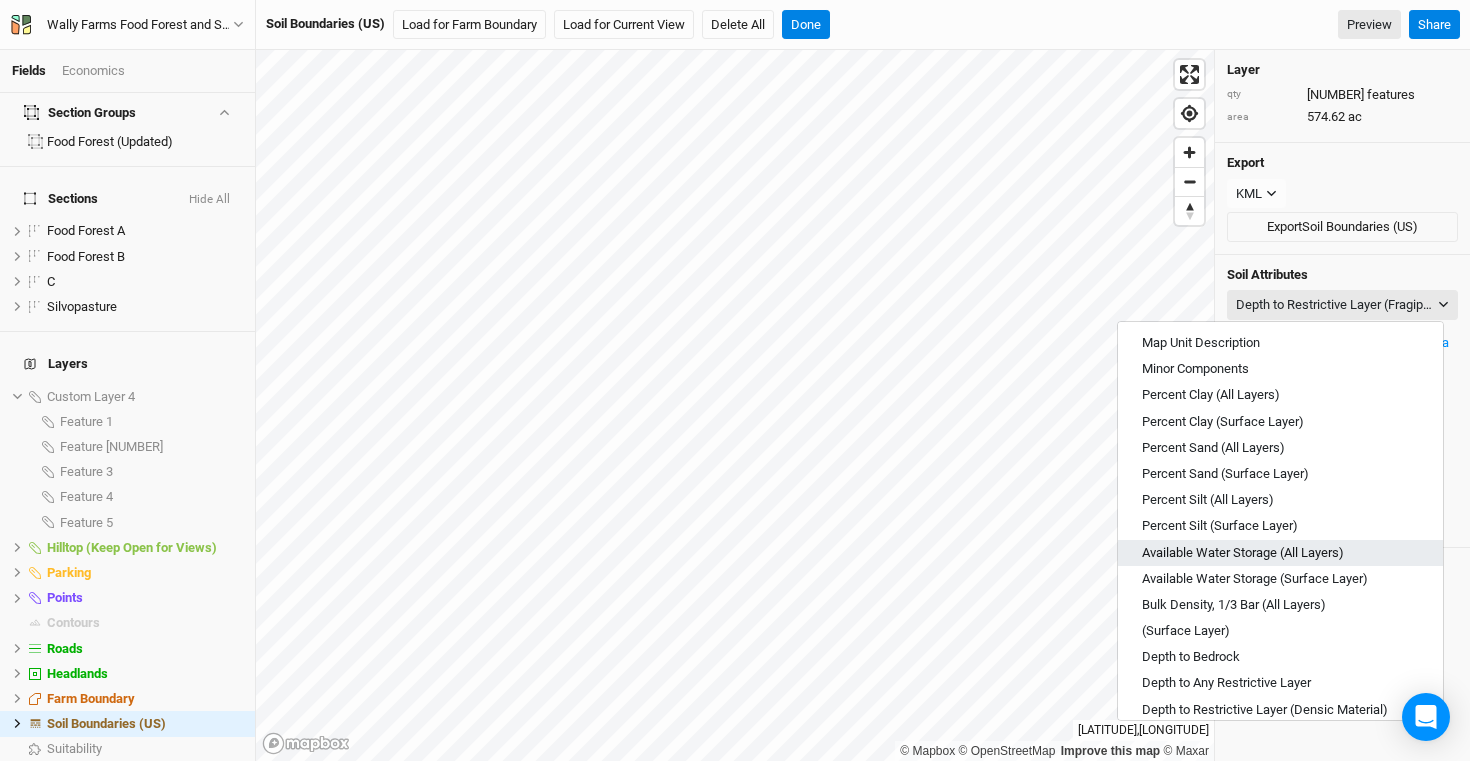click on "Available Water Storage (All Layers)" at bounding box center [1243, 553] 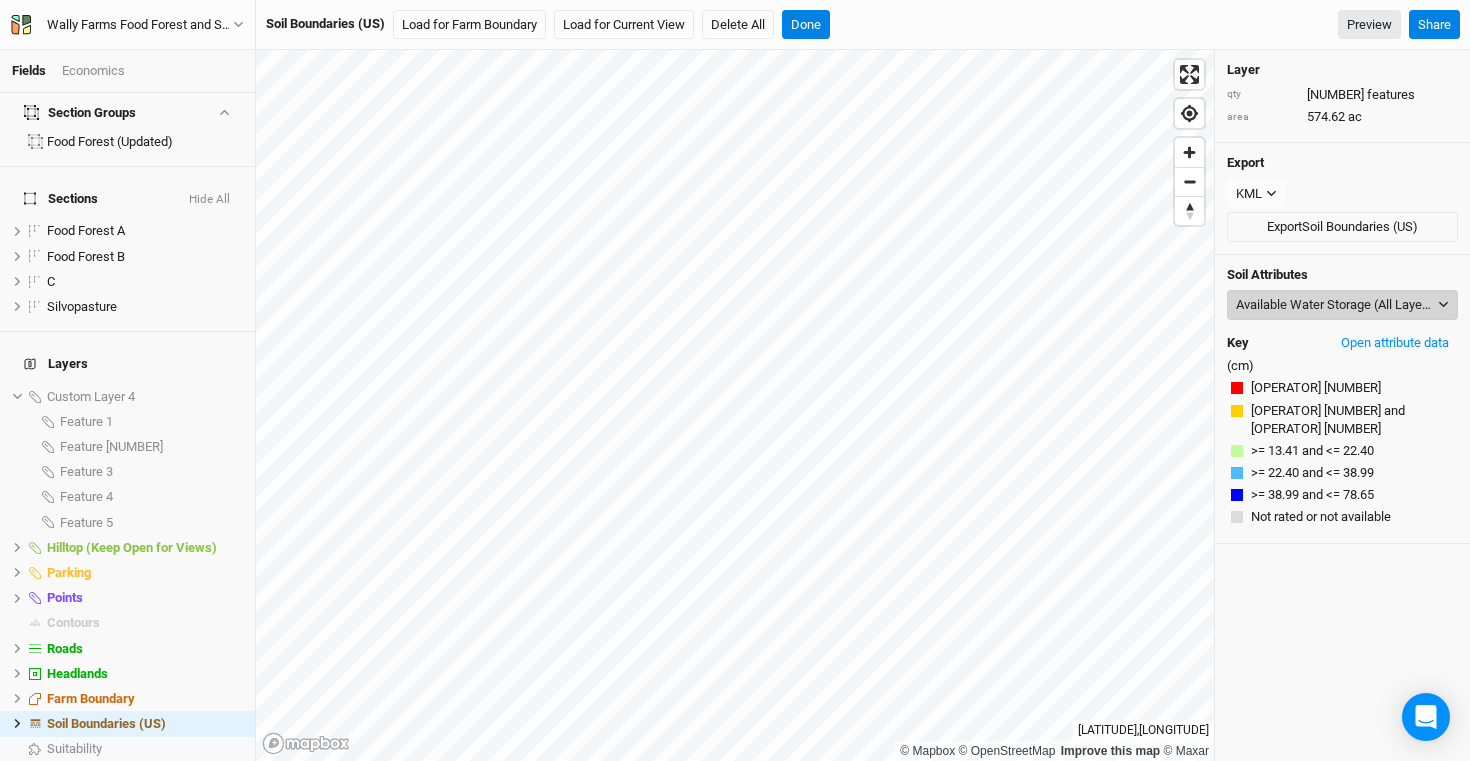 click on "Available Water Storage (All Layers)" at bounding box center [1335, 305] 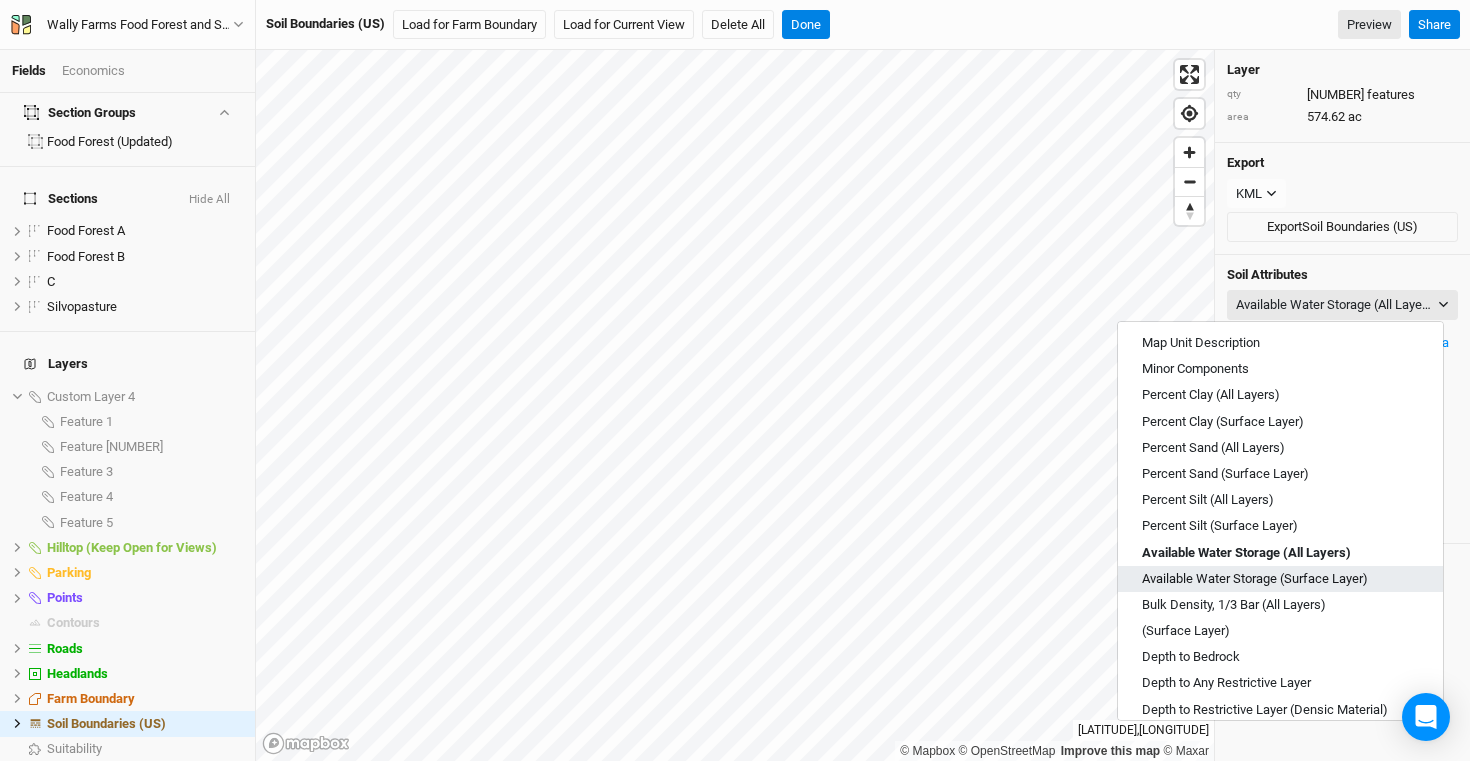 click on "Available Water Storage (Surface Layer)" at bounding box center (1255, 579) 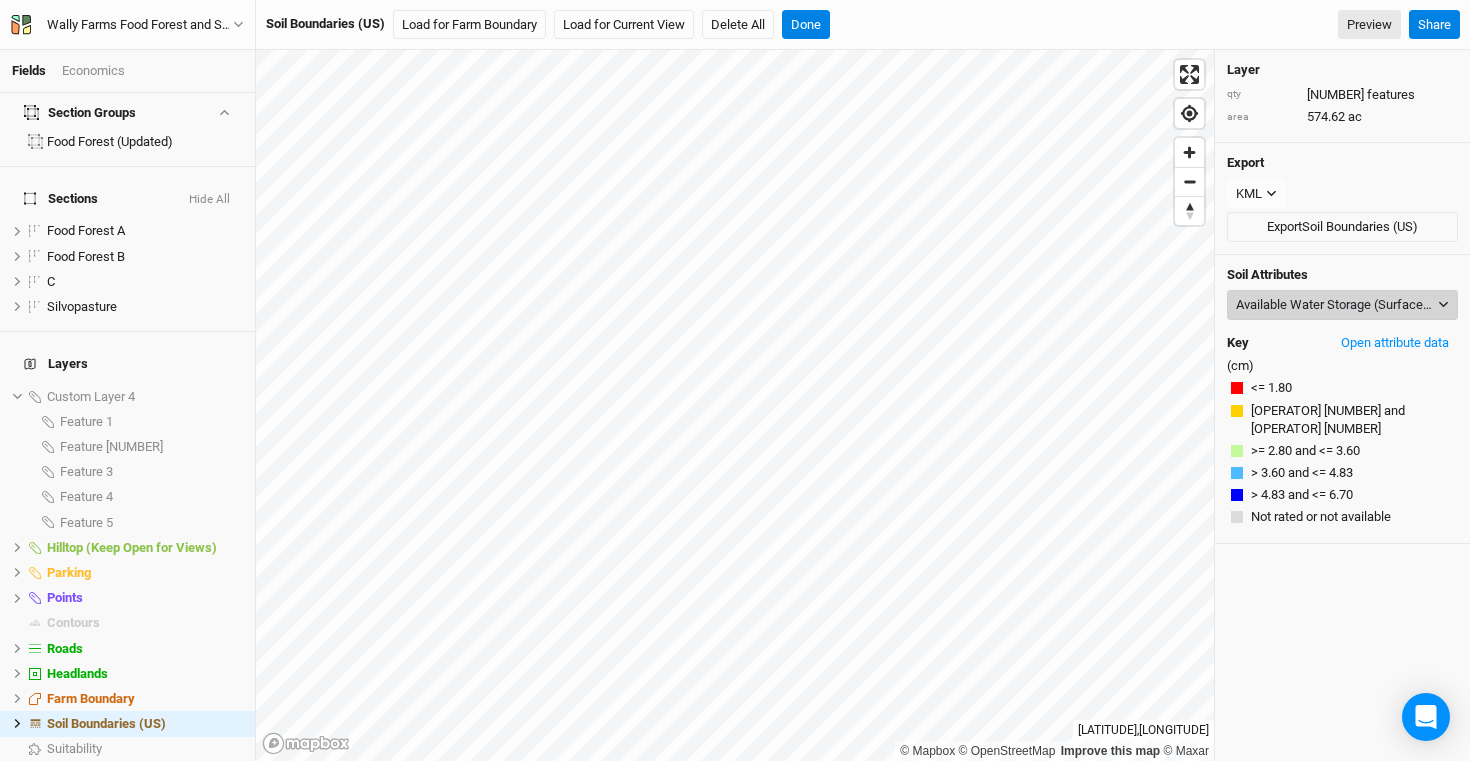 click on "Available Water Storage (Surface Layer)" at bounding box center (1335, 305) 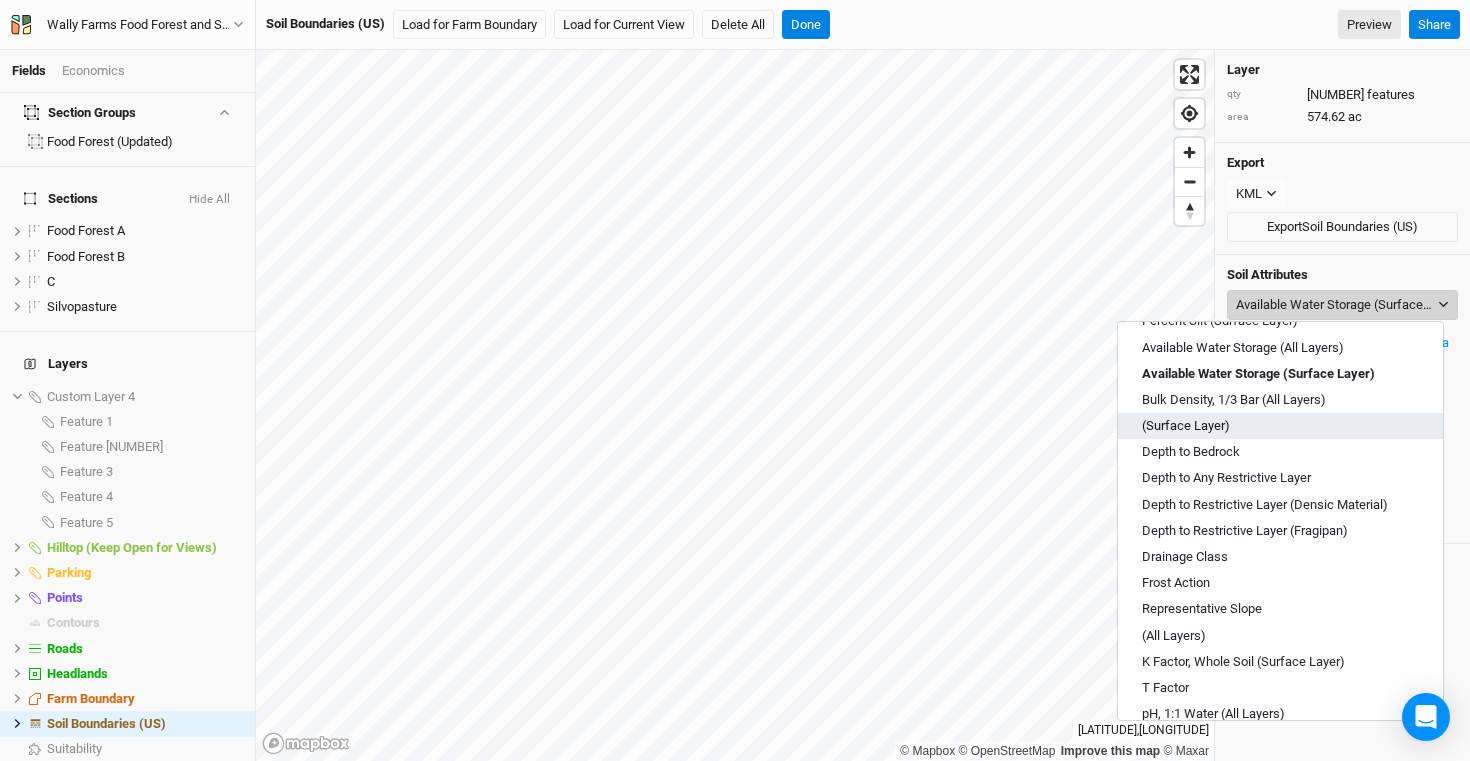 scroll, scrollTop: 288, scrollLeft: 0, axis: vertical 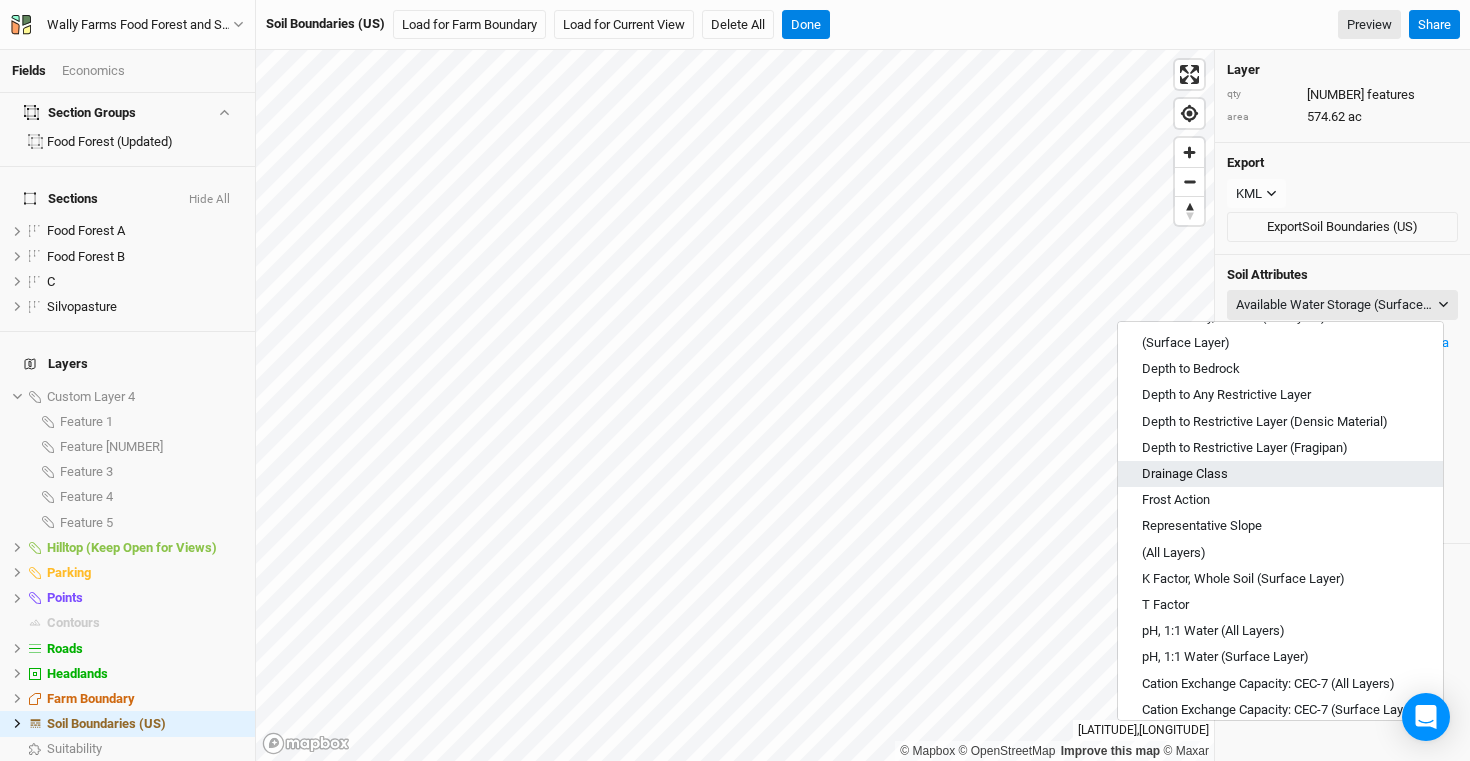 click on "Drainage Class" at bounding box center [1280, 474] 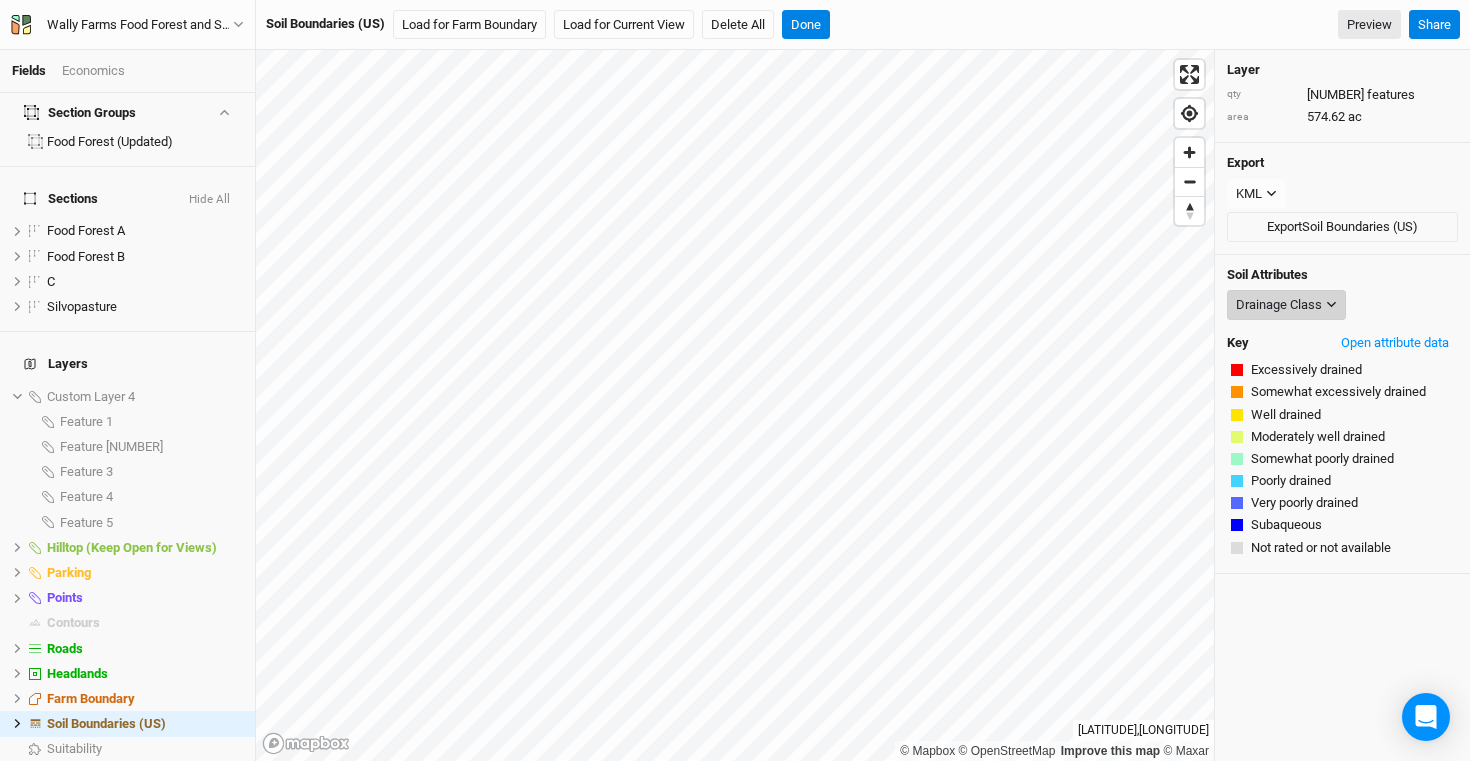 click on "Drainage Class" at bounding box center (1279, 305) 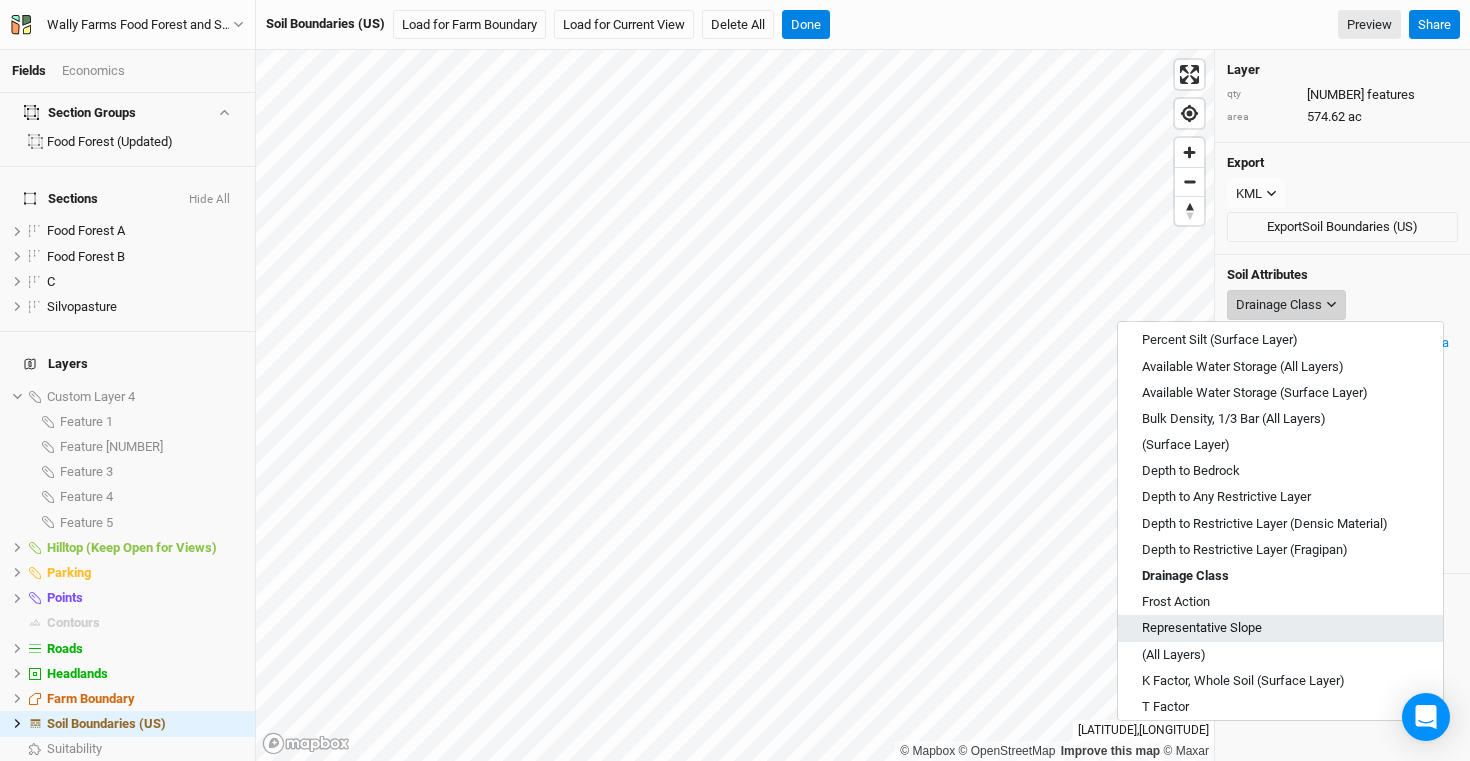 scroll, scrollTop: 333, scrollLeft: 0, axis: vertical 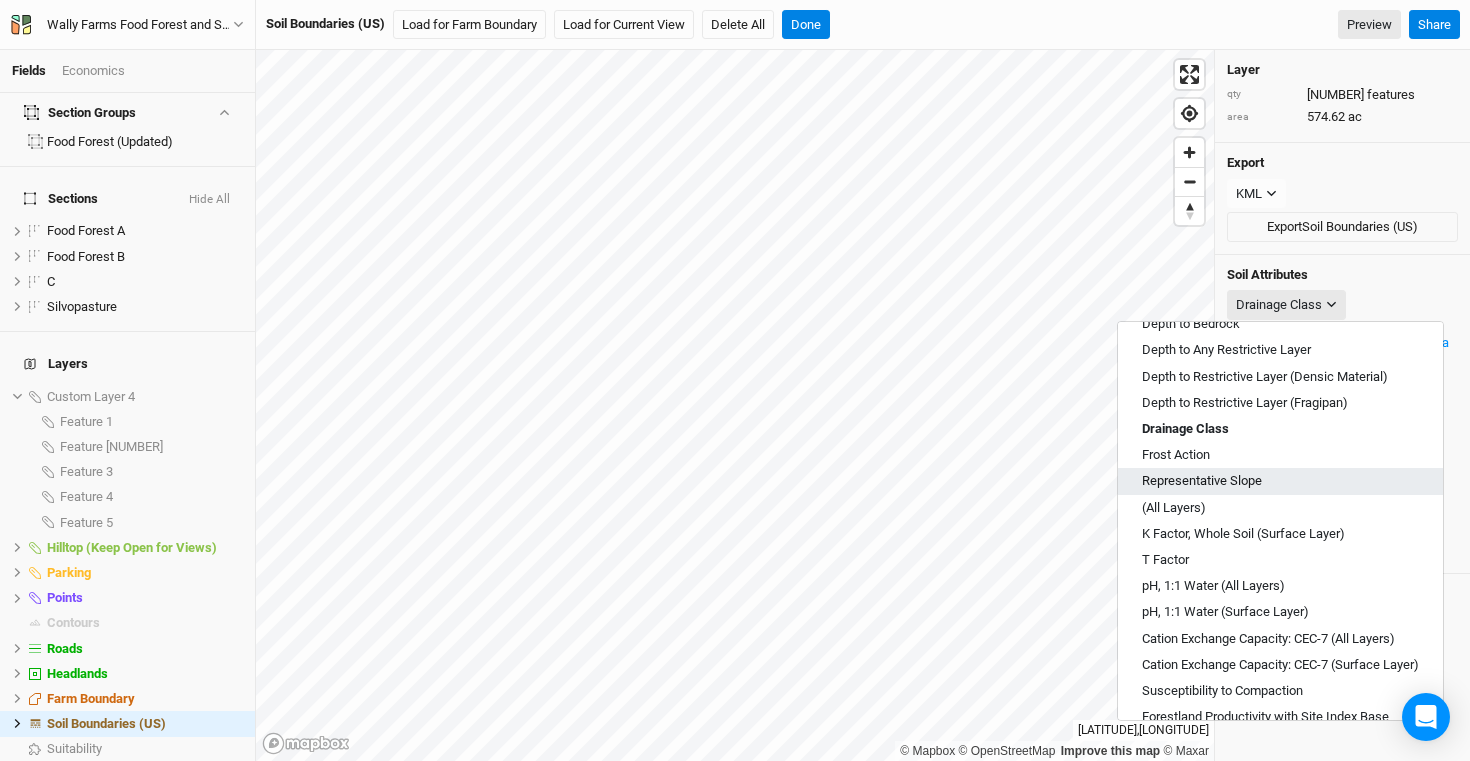 click on "Representative Slope" at bounding box center [1280, 481] 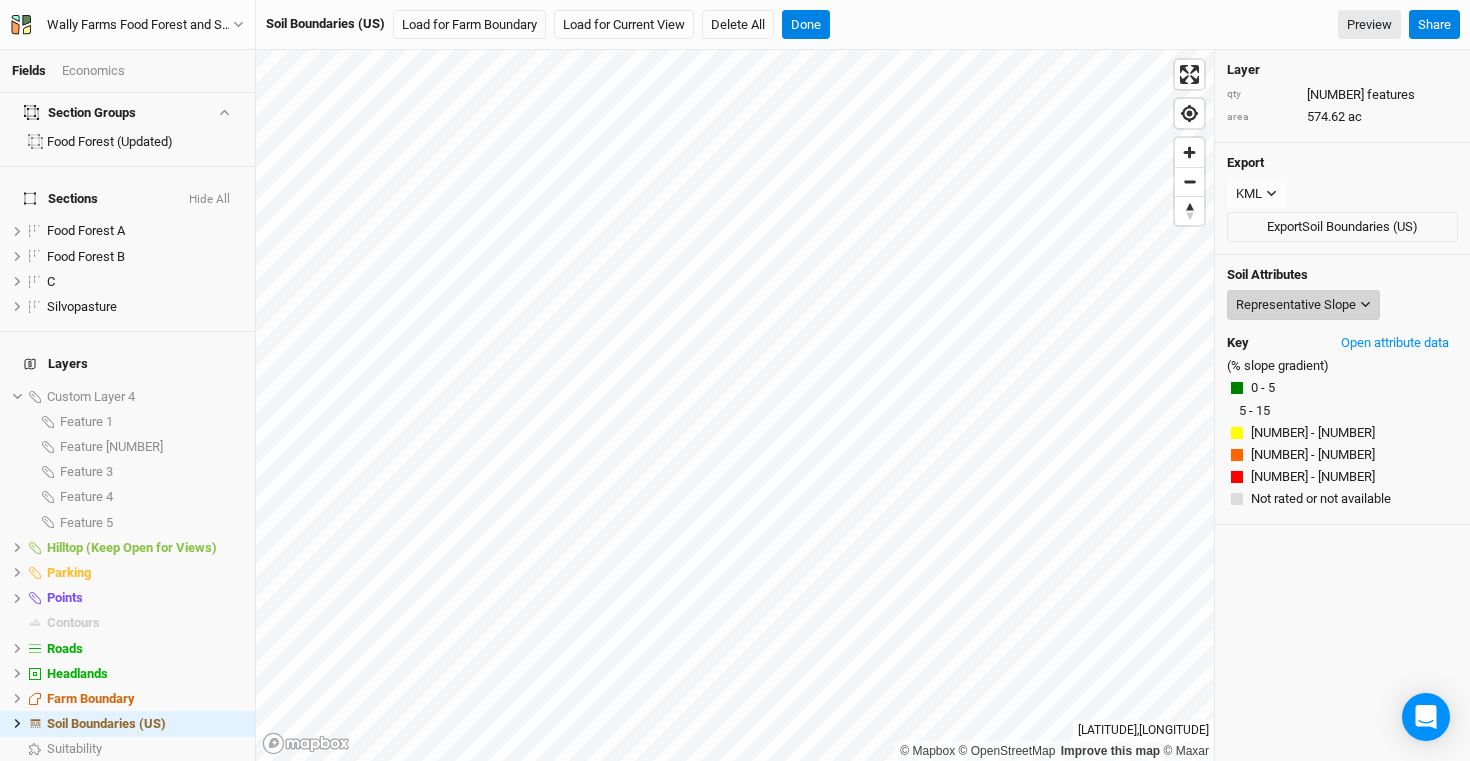 click on "Representative Slope" at bounding box center [1296, 305] 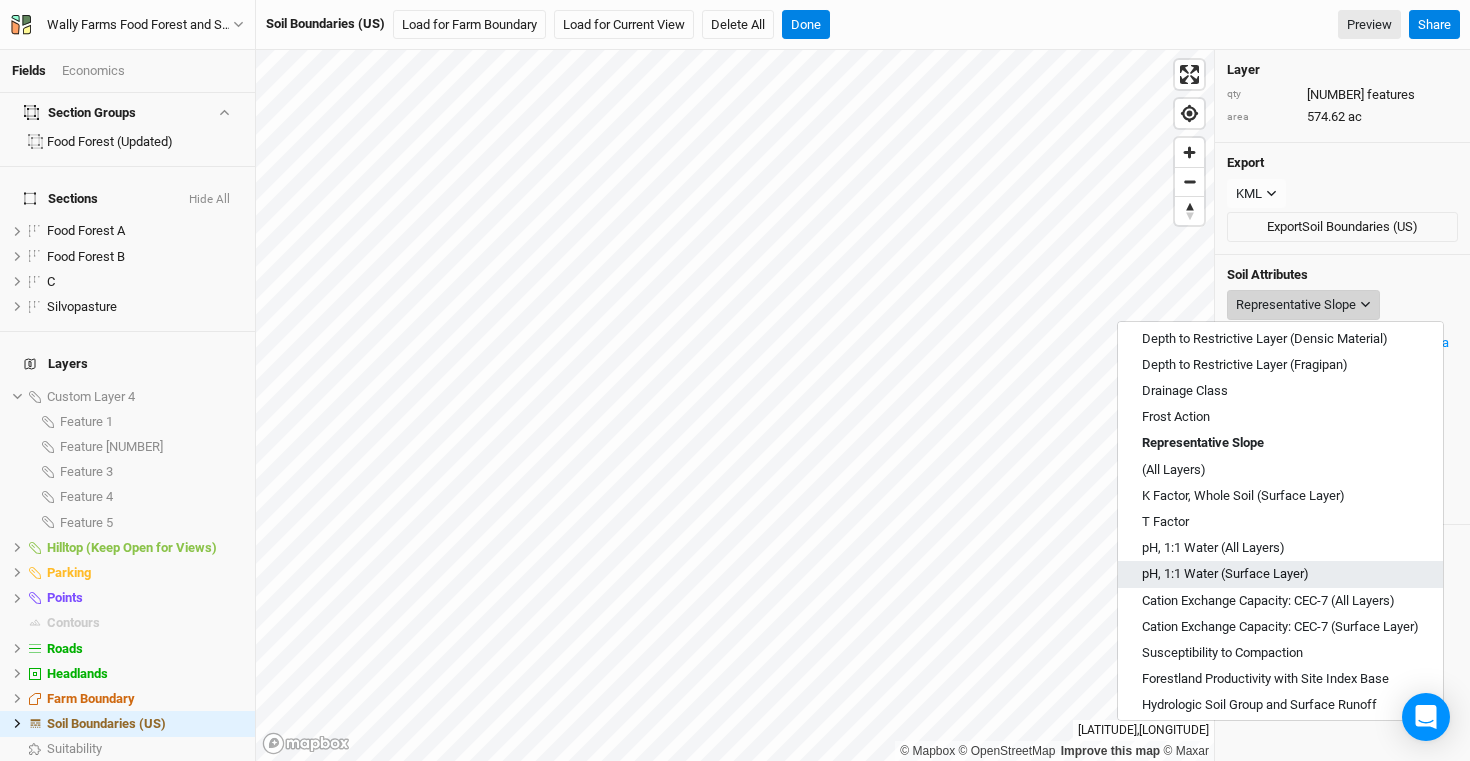 scroll, scrollTop: 405, scrollLeft: 0, axis: vertical 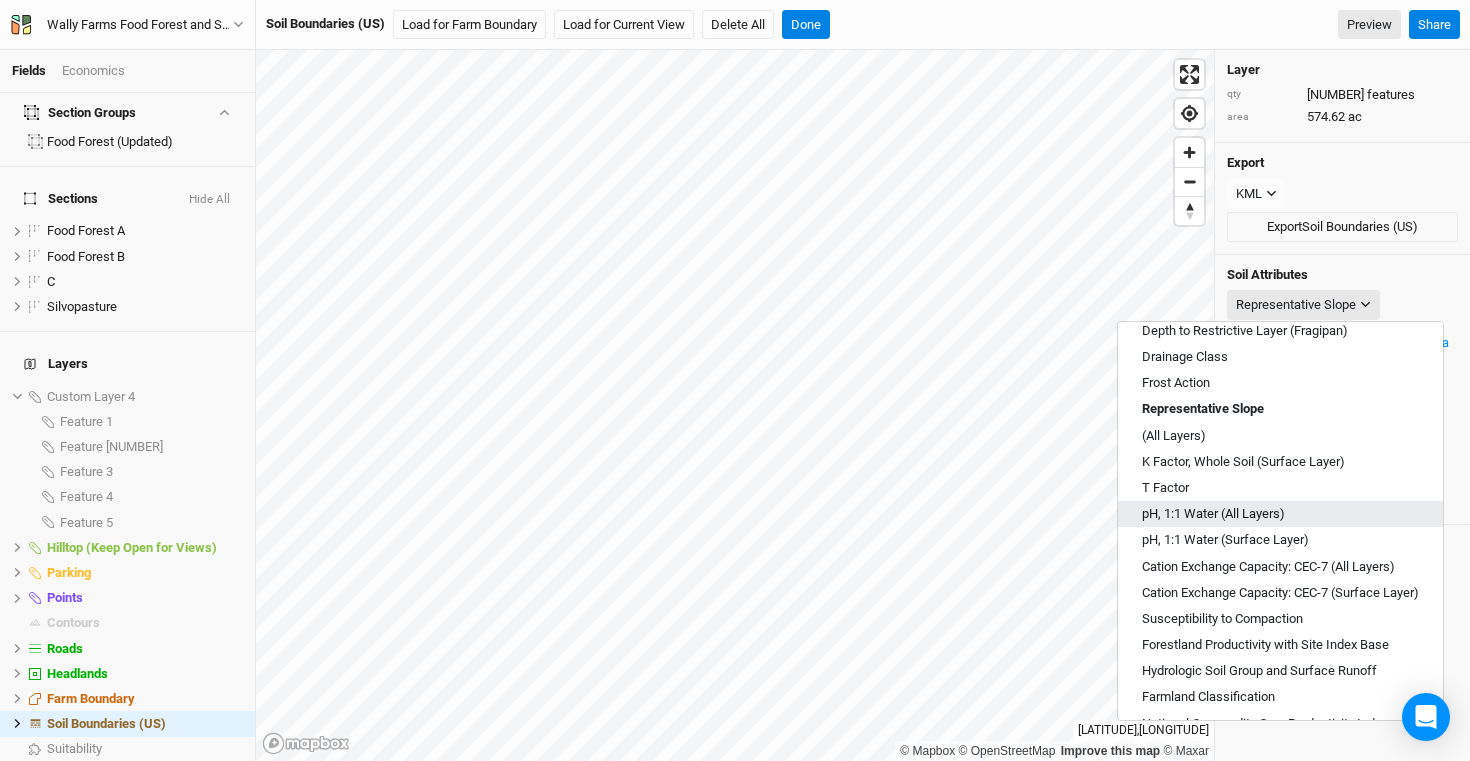 click on "pH, 1:1 Water (All Layers)" at bounding box center [1280, 514] 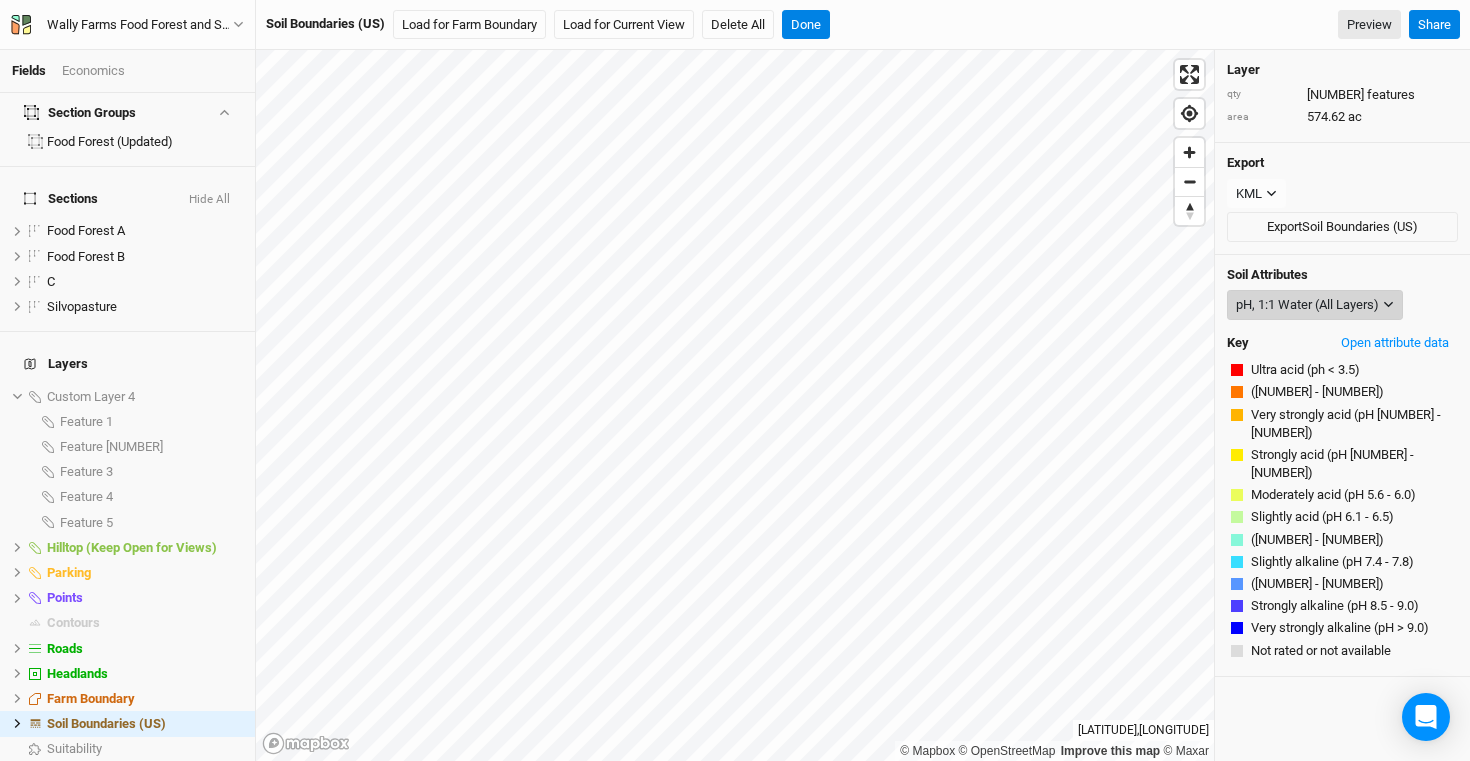 click on "pH, 1:1 Water (All Layers)" at bounding box center (1307, 305) 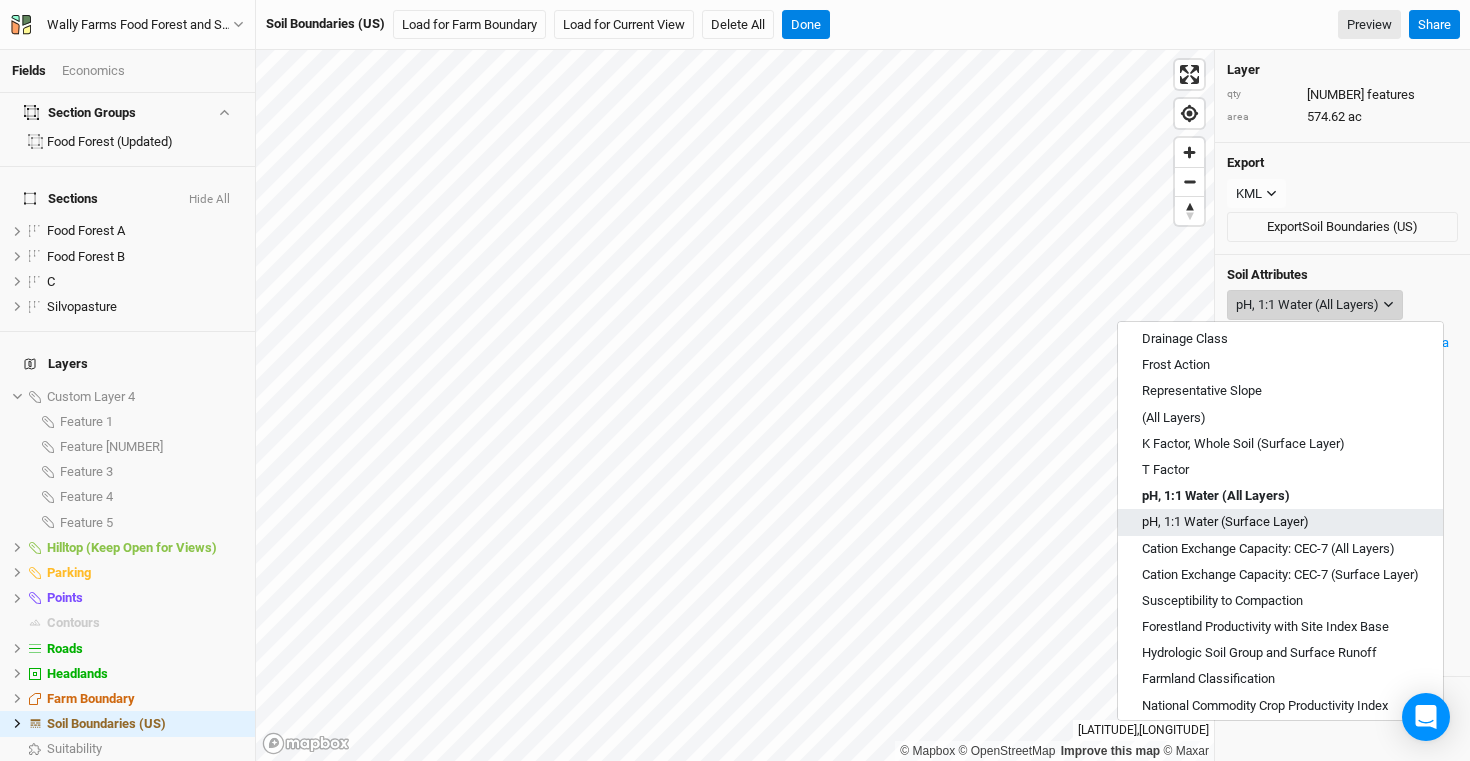 scroll, scrollTop: 427, scrollLeft: 0, axis: vertical 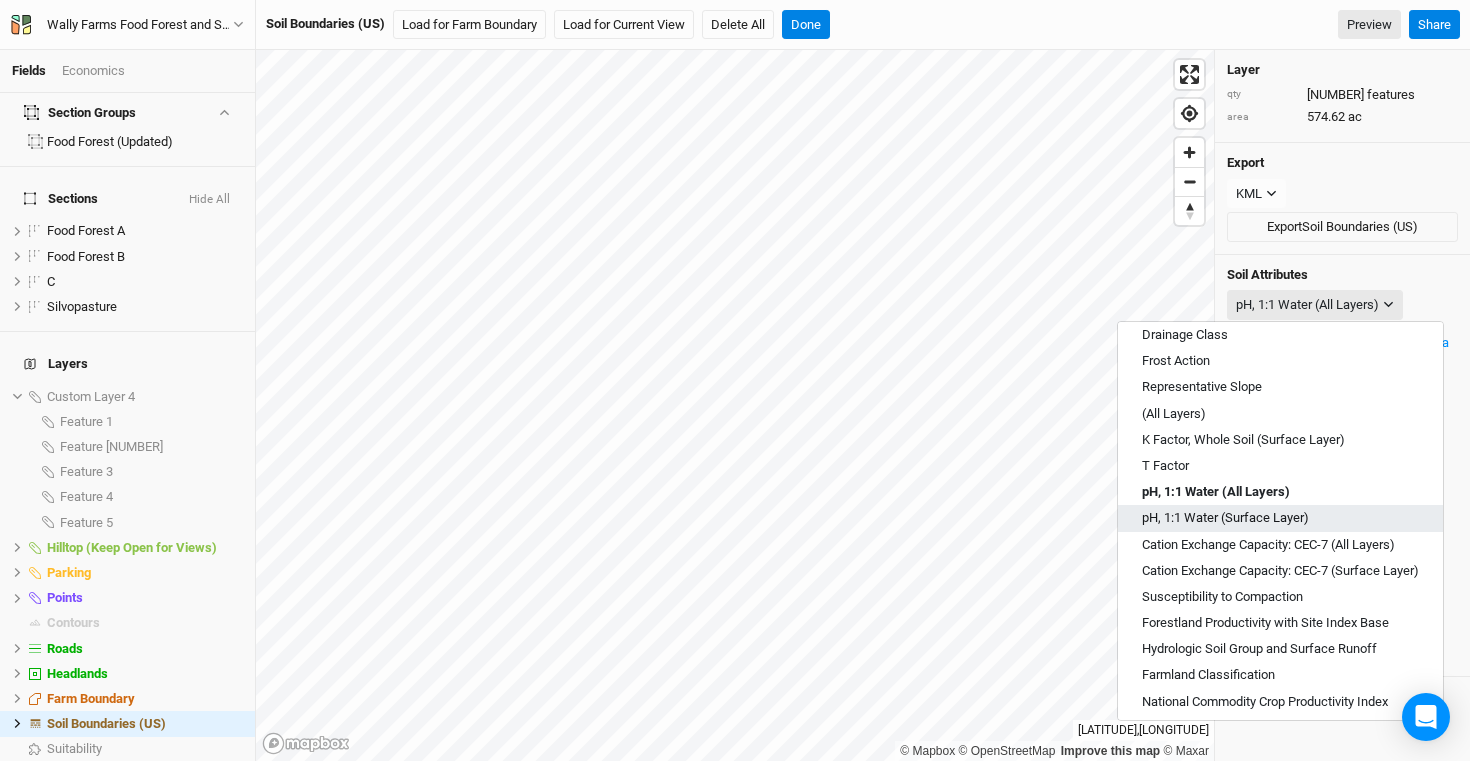click on "pH, 1:1 Water (Surface Layer)" at bounding box center (1225, 518) 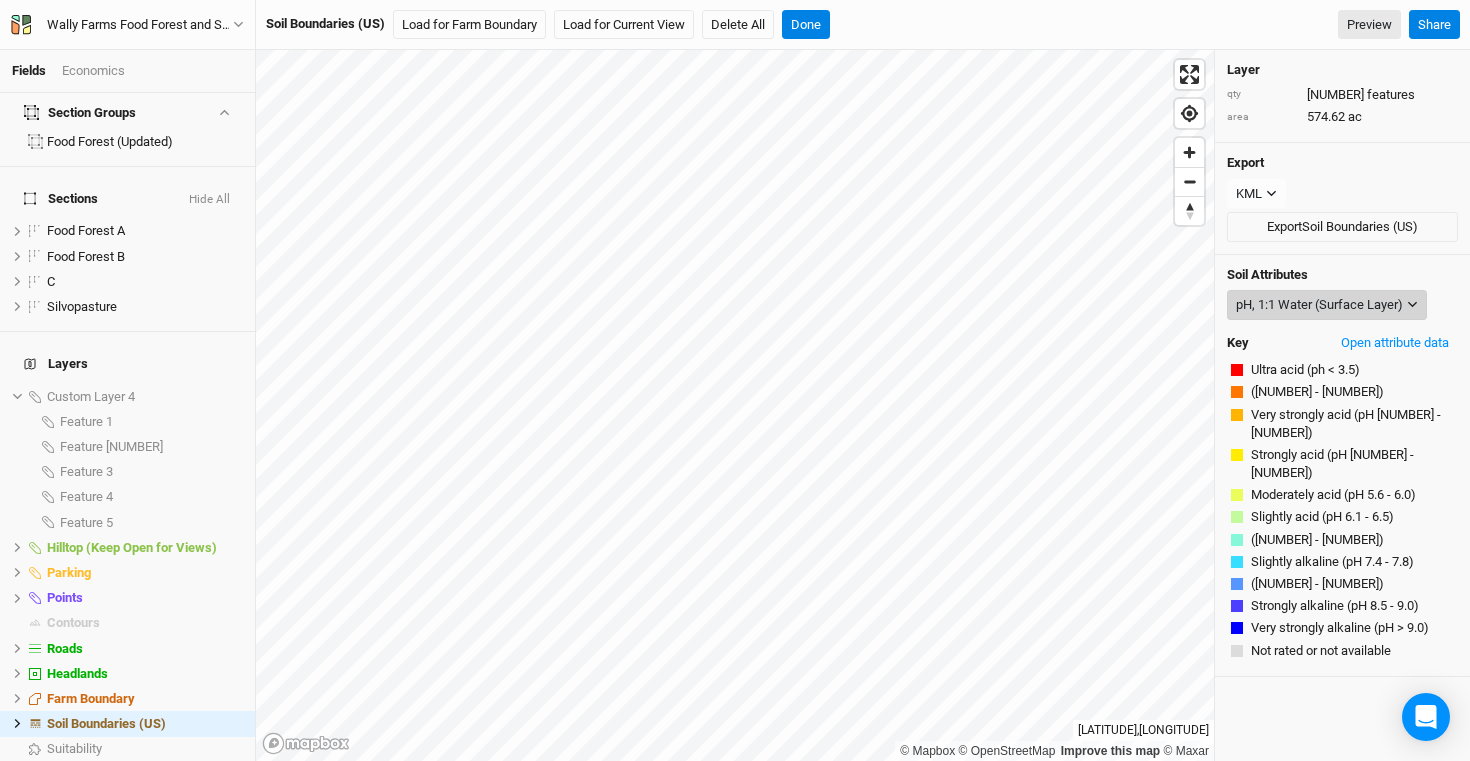 click on "pH, 1:1 Water (Surface Layer)" at bounding box center [1319, 305] 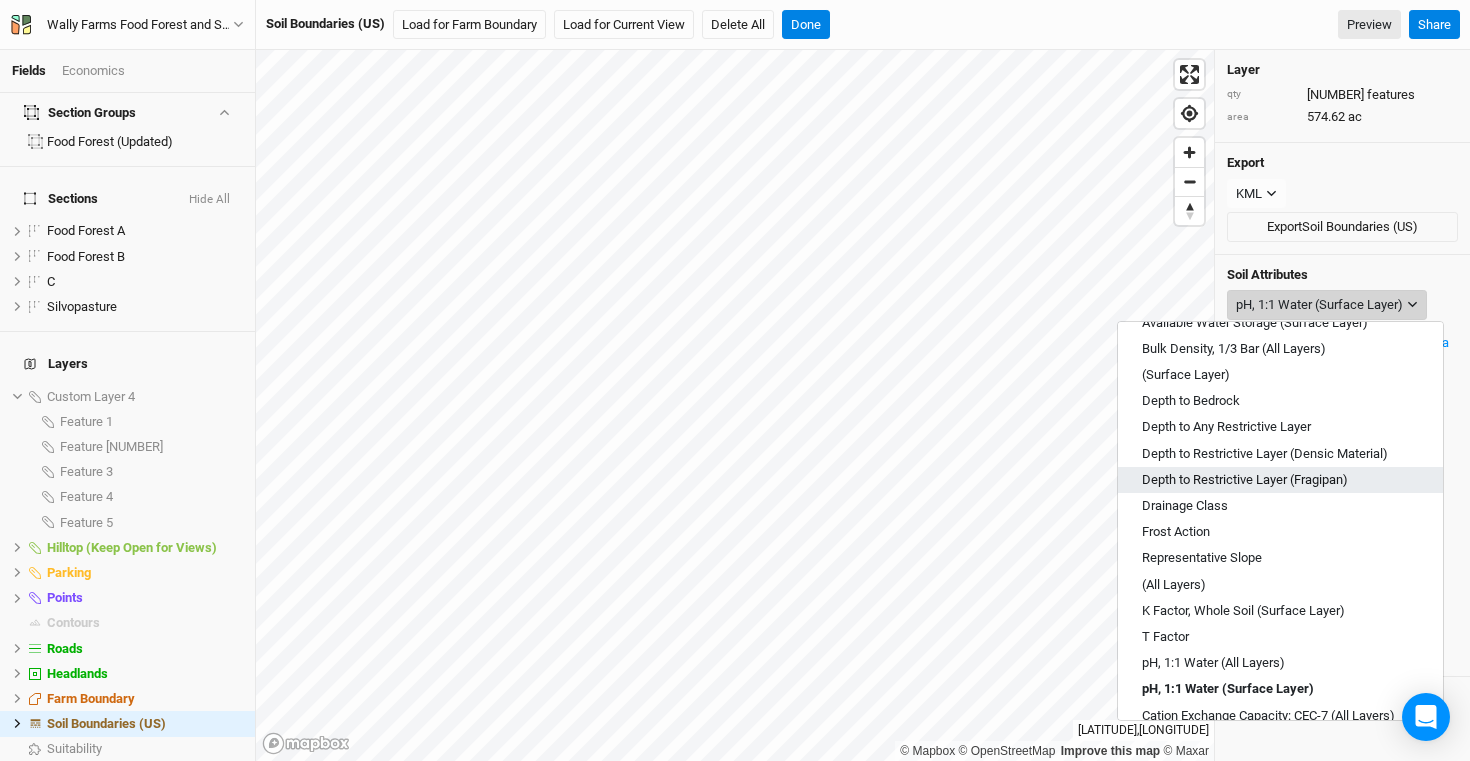 scroll, scrollTop: 259, scrollLeft: 0, axis: vertical 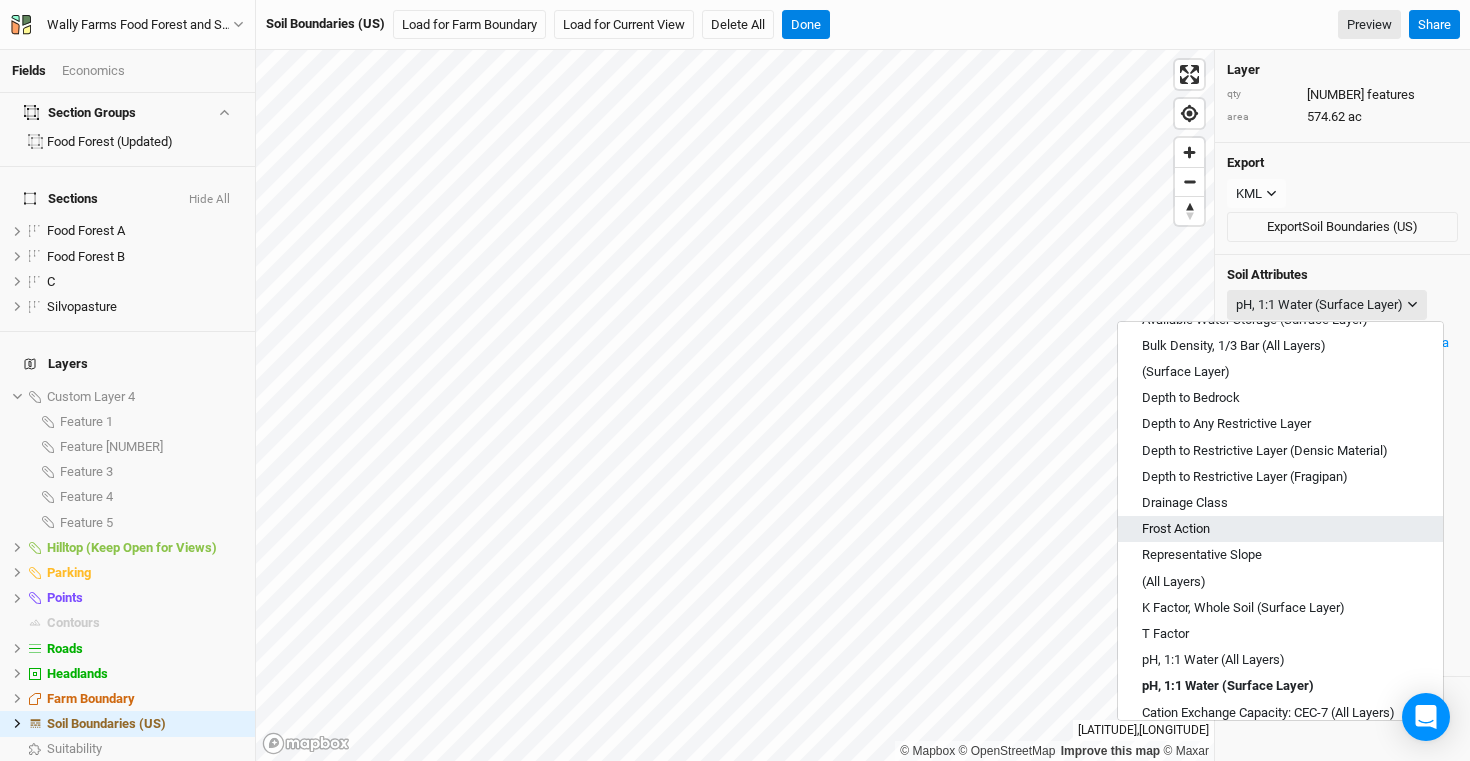 click on "Frost Action" at bounding box center [1280, 529] 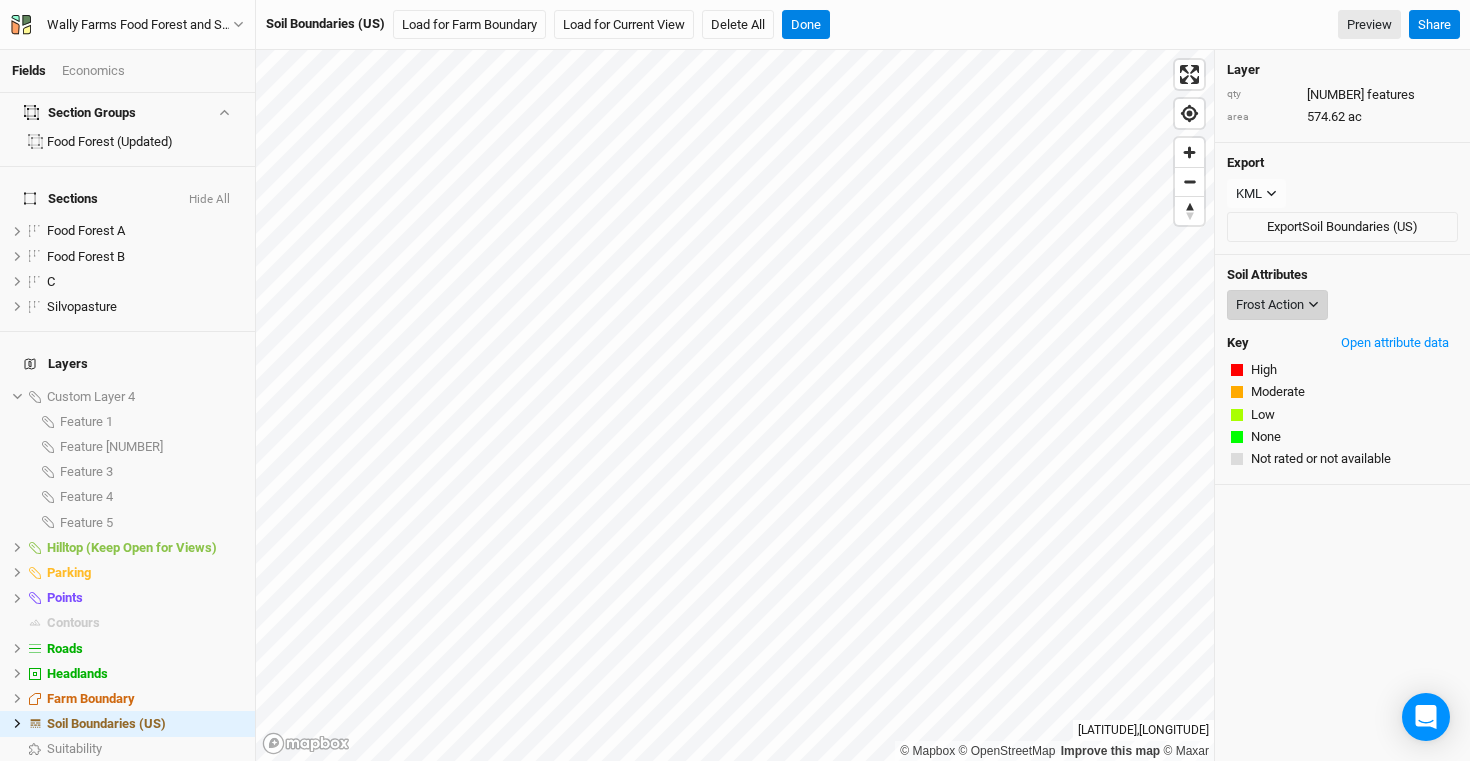 click on "Frost Action" at bounding box center (1270, 305) 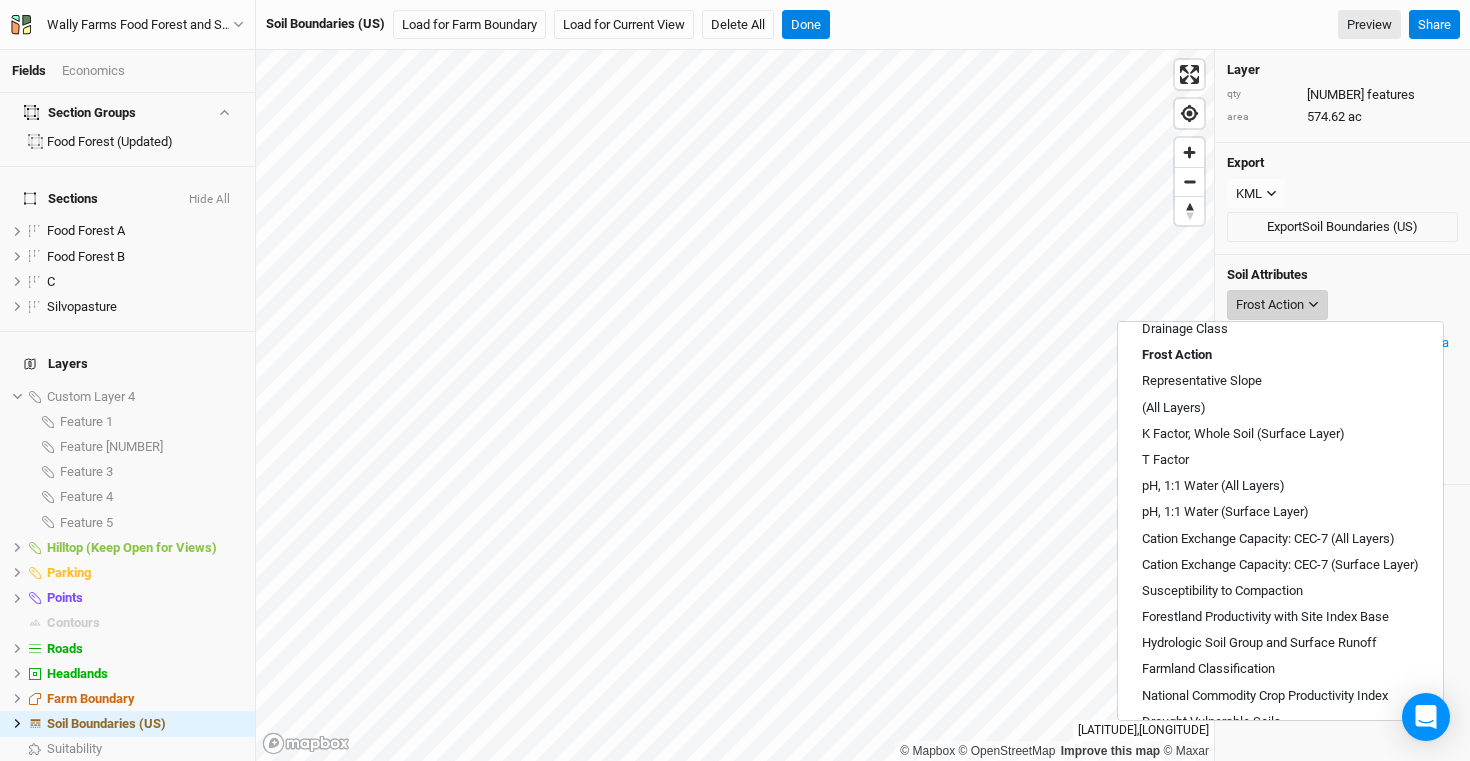 scroll, scrollTop: 450, scrollLeft: 0, axis: vertical 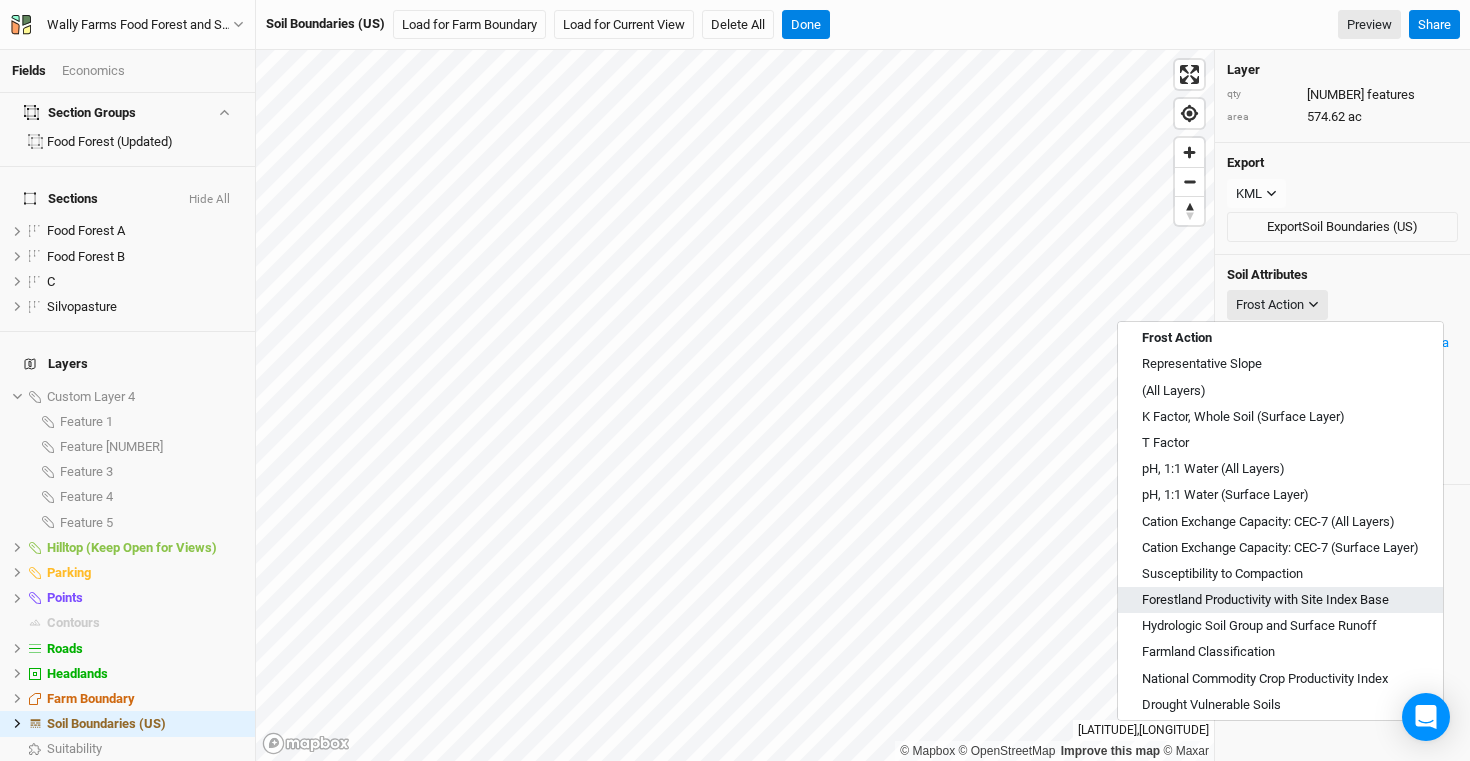 click on "Forestland Productivity with Site Index Base" at bounding box center [1265, 600] 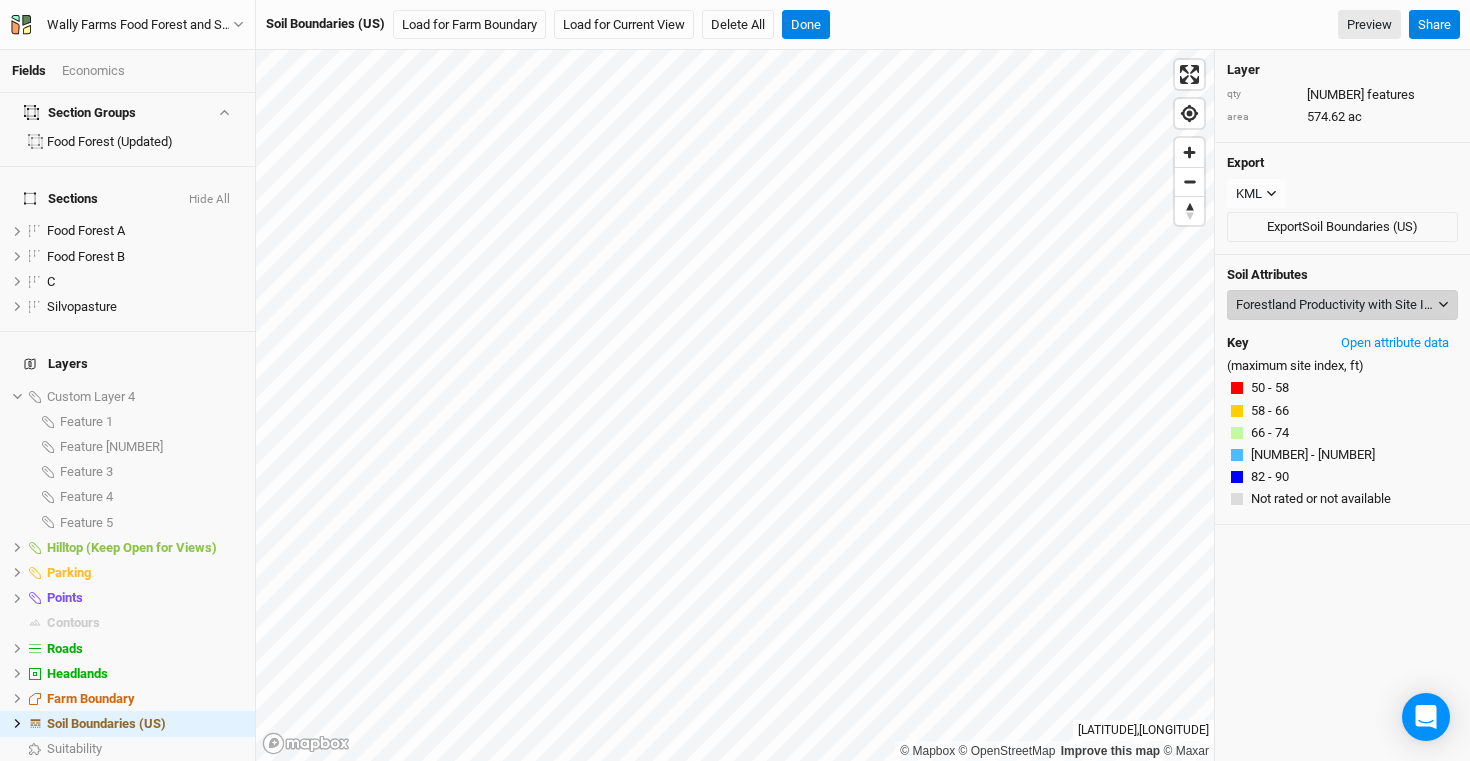 click on "Forestland Productivity with Site Index Base" at bounding box center [1335, 305] 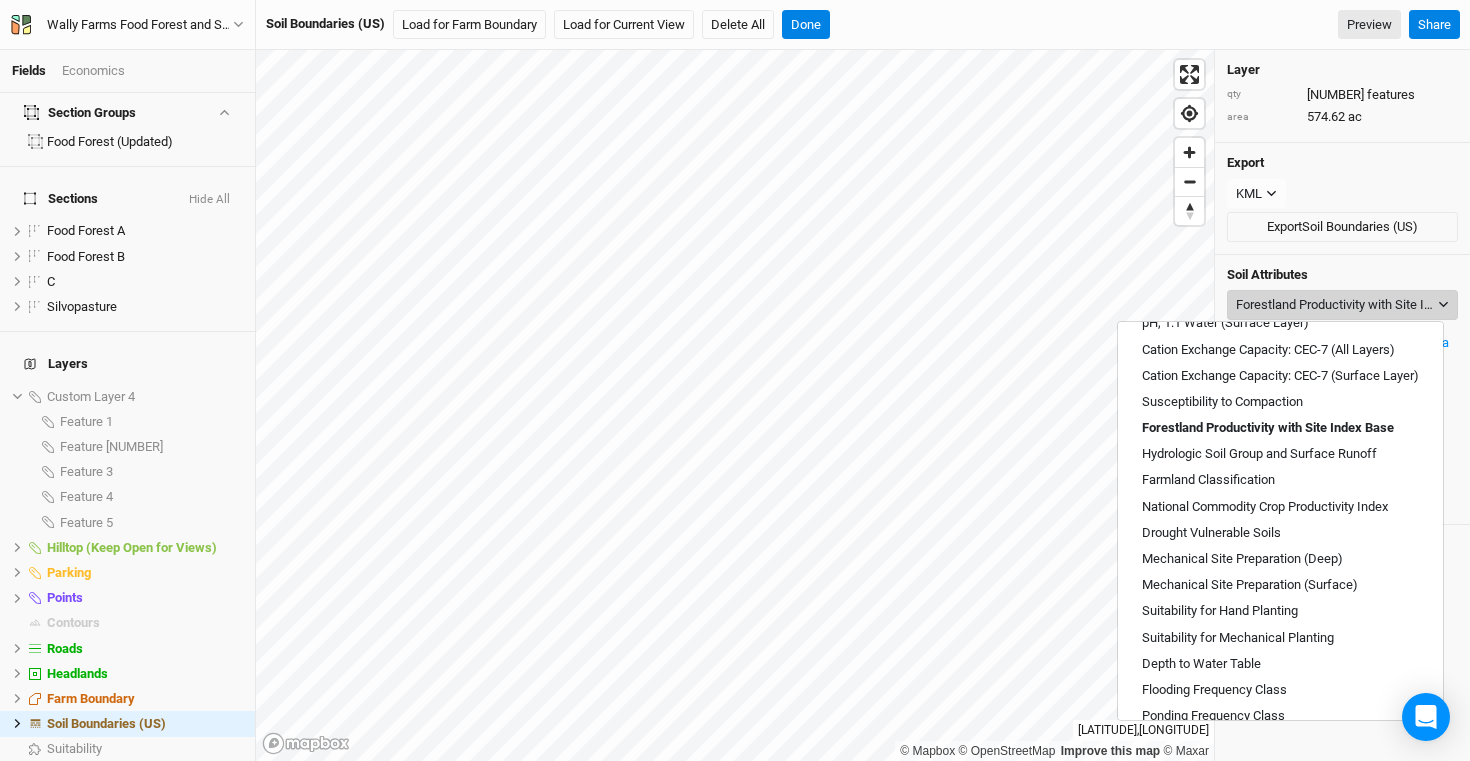 scroll, scrollTop: 623, scrollLeft: 0, axis: vertical 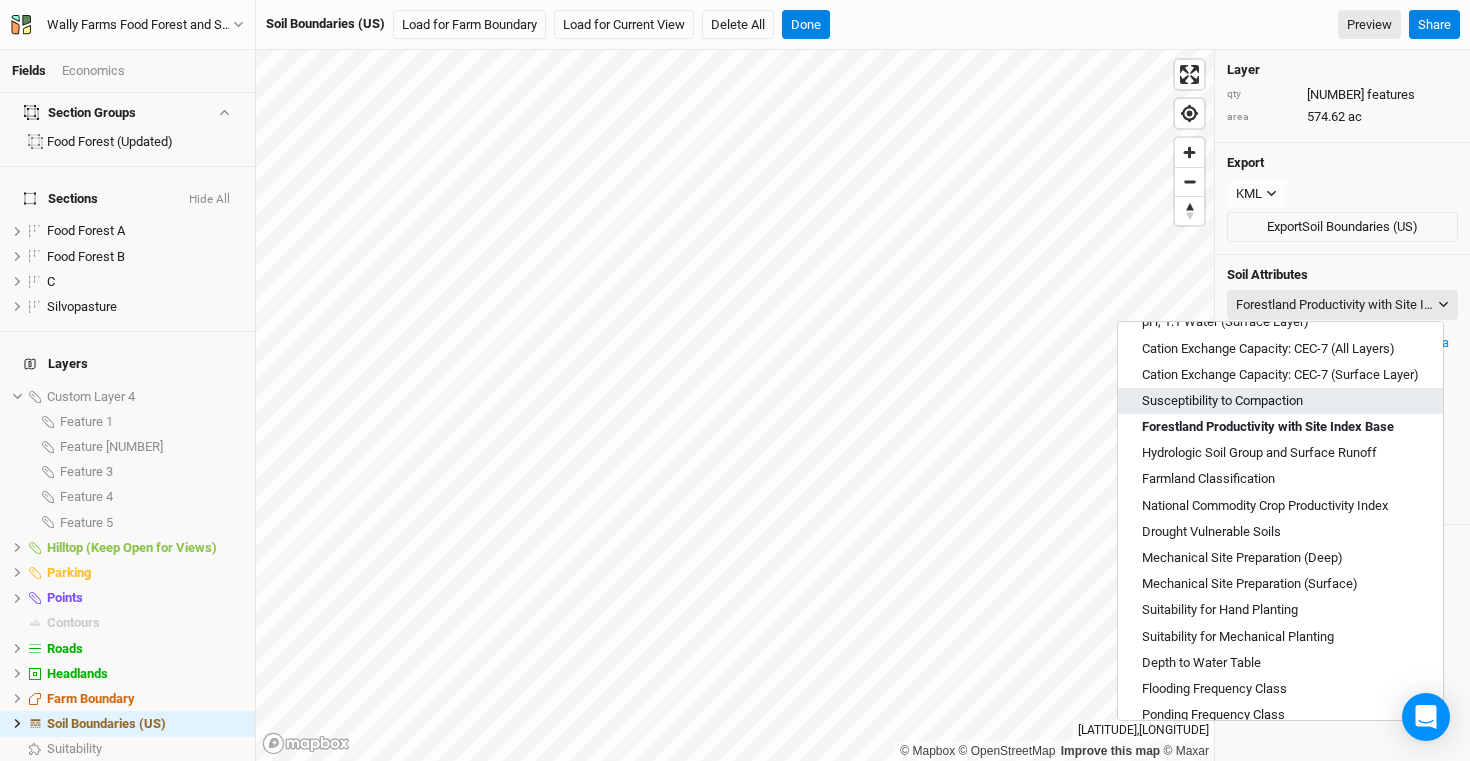 click on "Susceptibility to Compaction" at bounding box center [1222, 401] 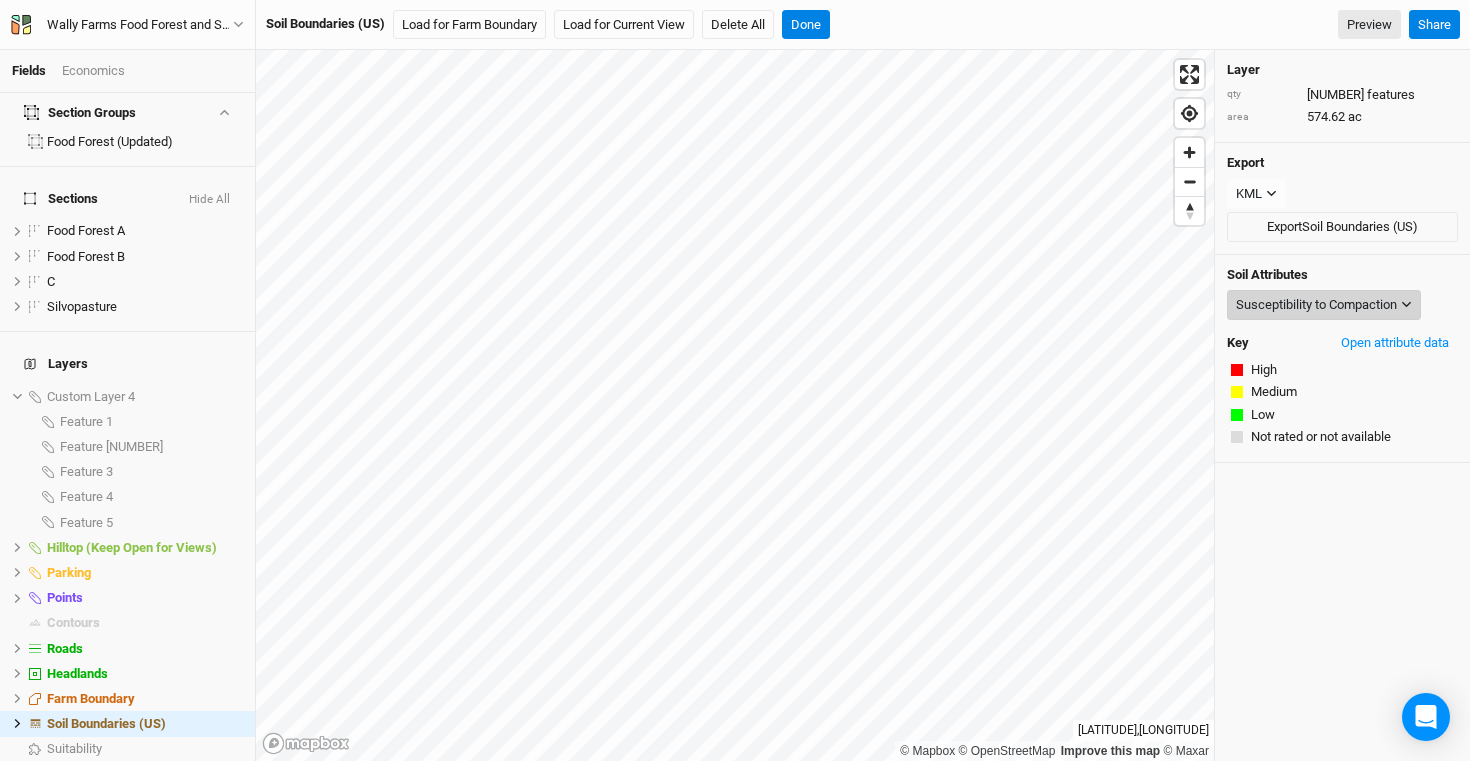 click on "Susceptibility to Compaction" at bounding box center [1316, 305] 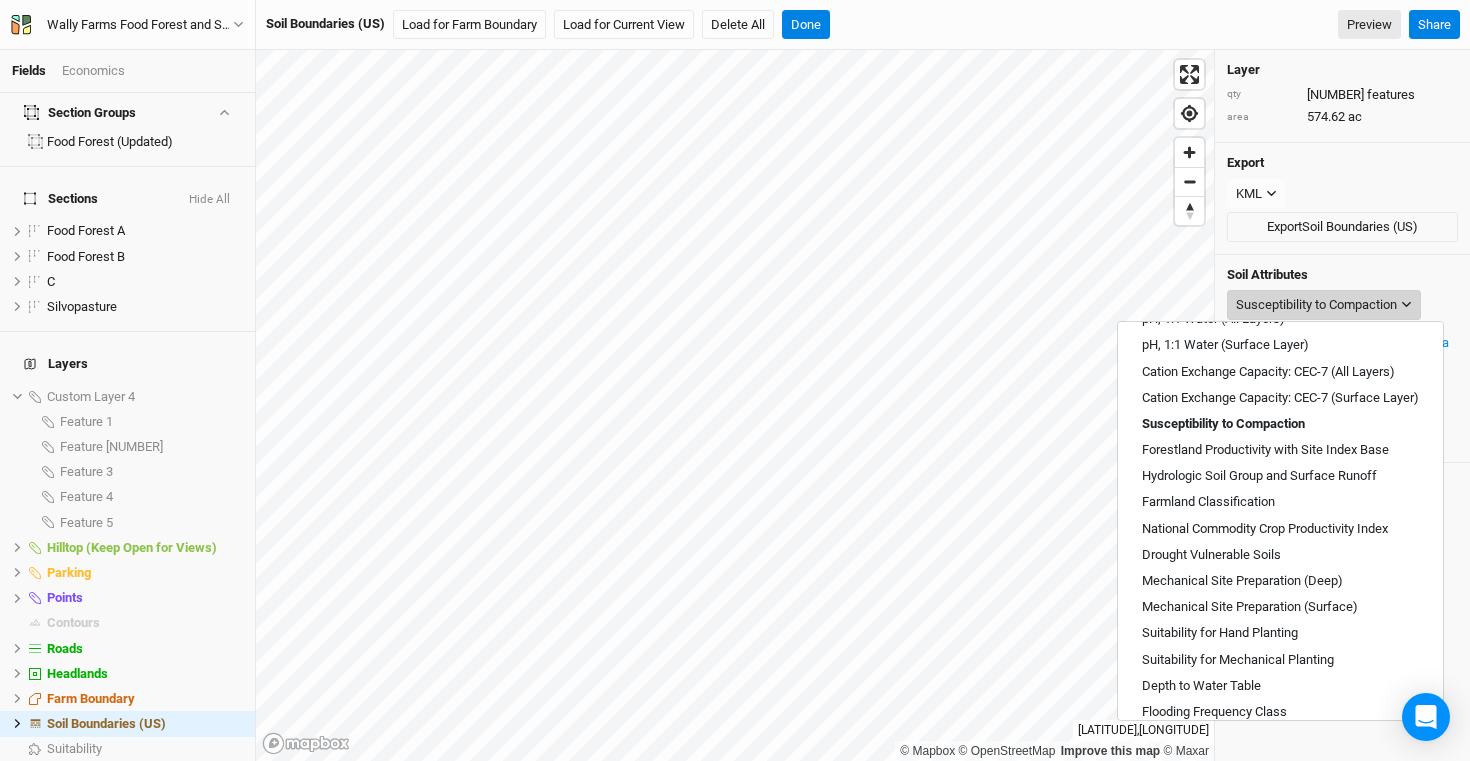 scroll, scrollTop: 619, scrollLeft: 0, axis: vertical 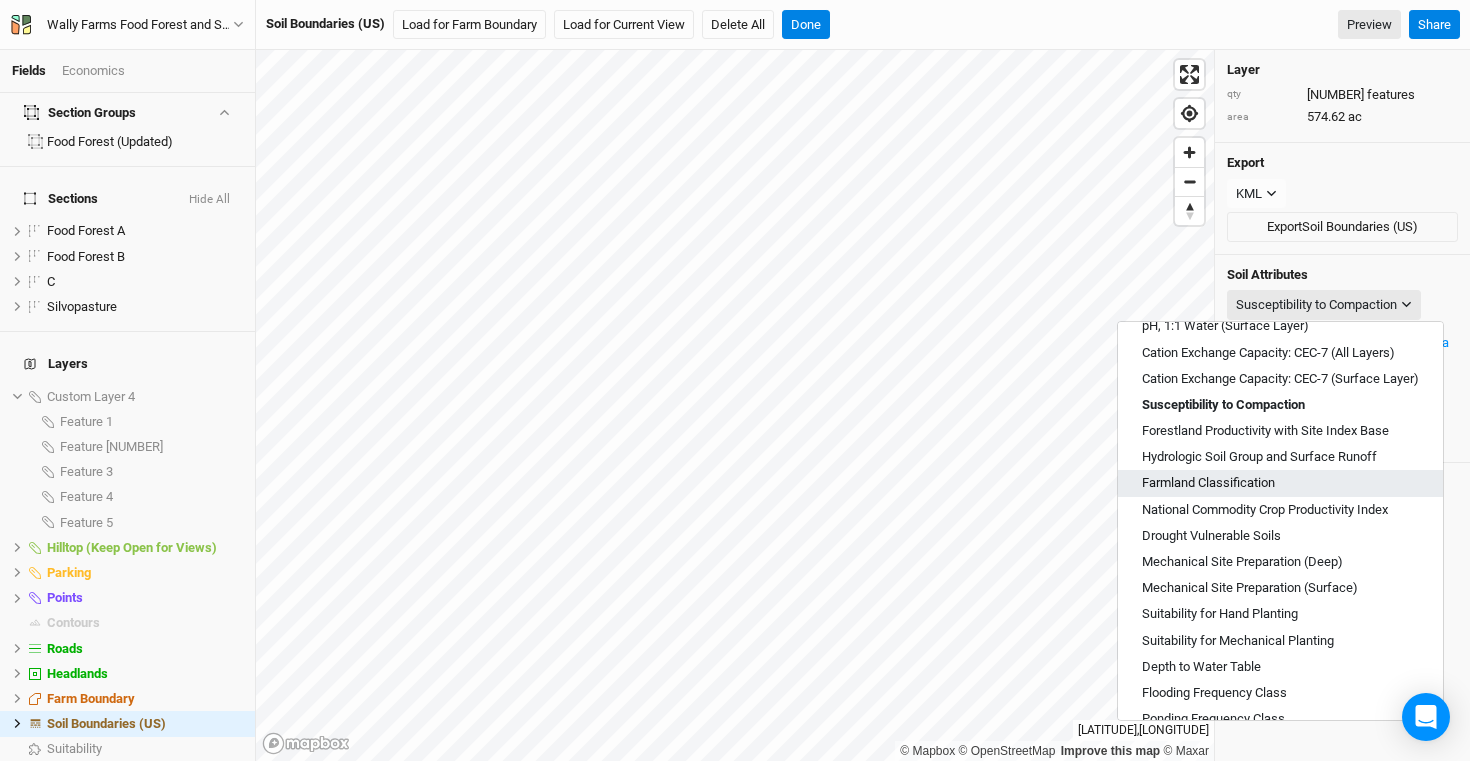click on "Farmland Classification" at bounding box center (1280, 483) 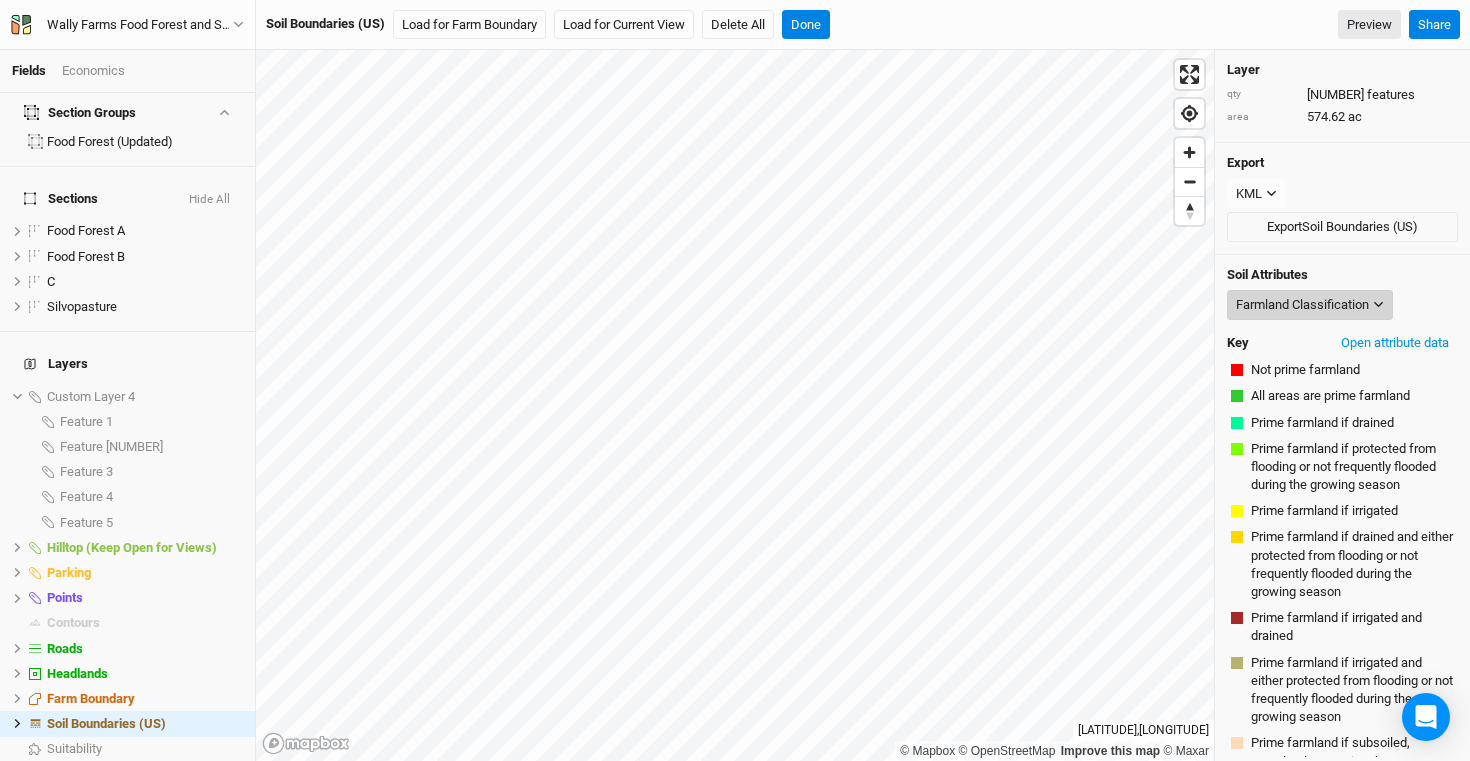 click on "Farmland Classification" at bounding box center (1302, 305) 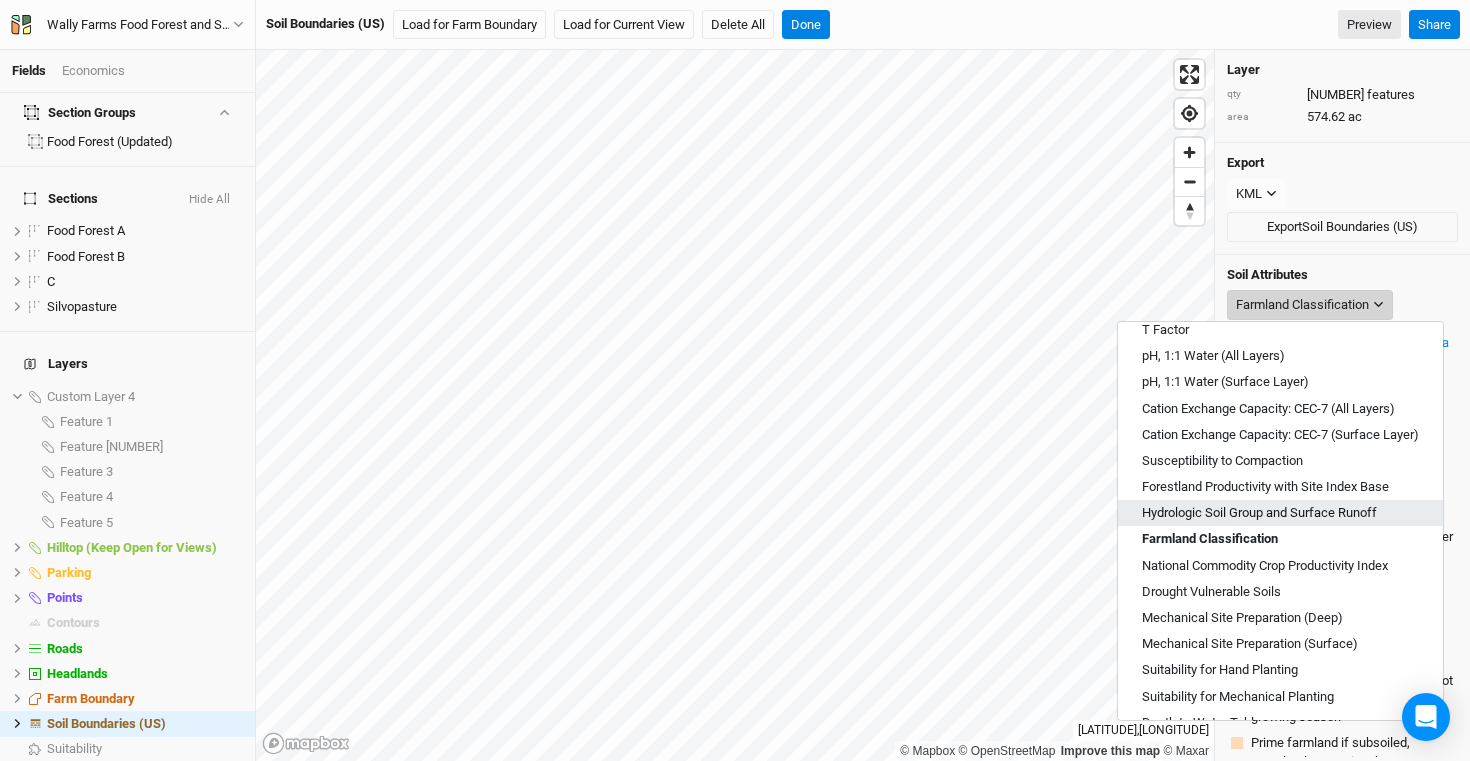 scroll, scrollTop: 580, scrollLeft: 0, axis: vertical 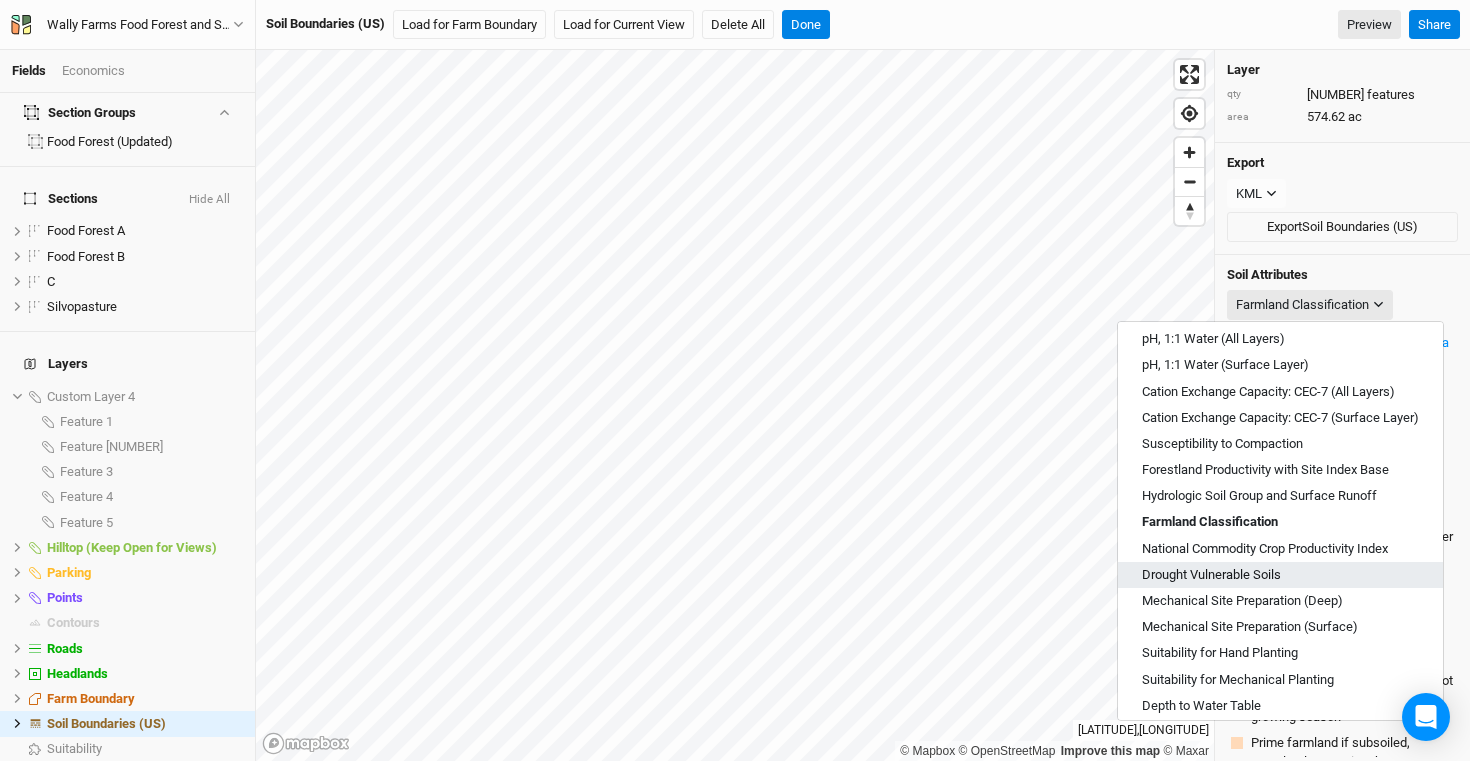 click on "Drought Vulnerable Soils" at bounding box center (1280, 575) 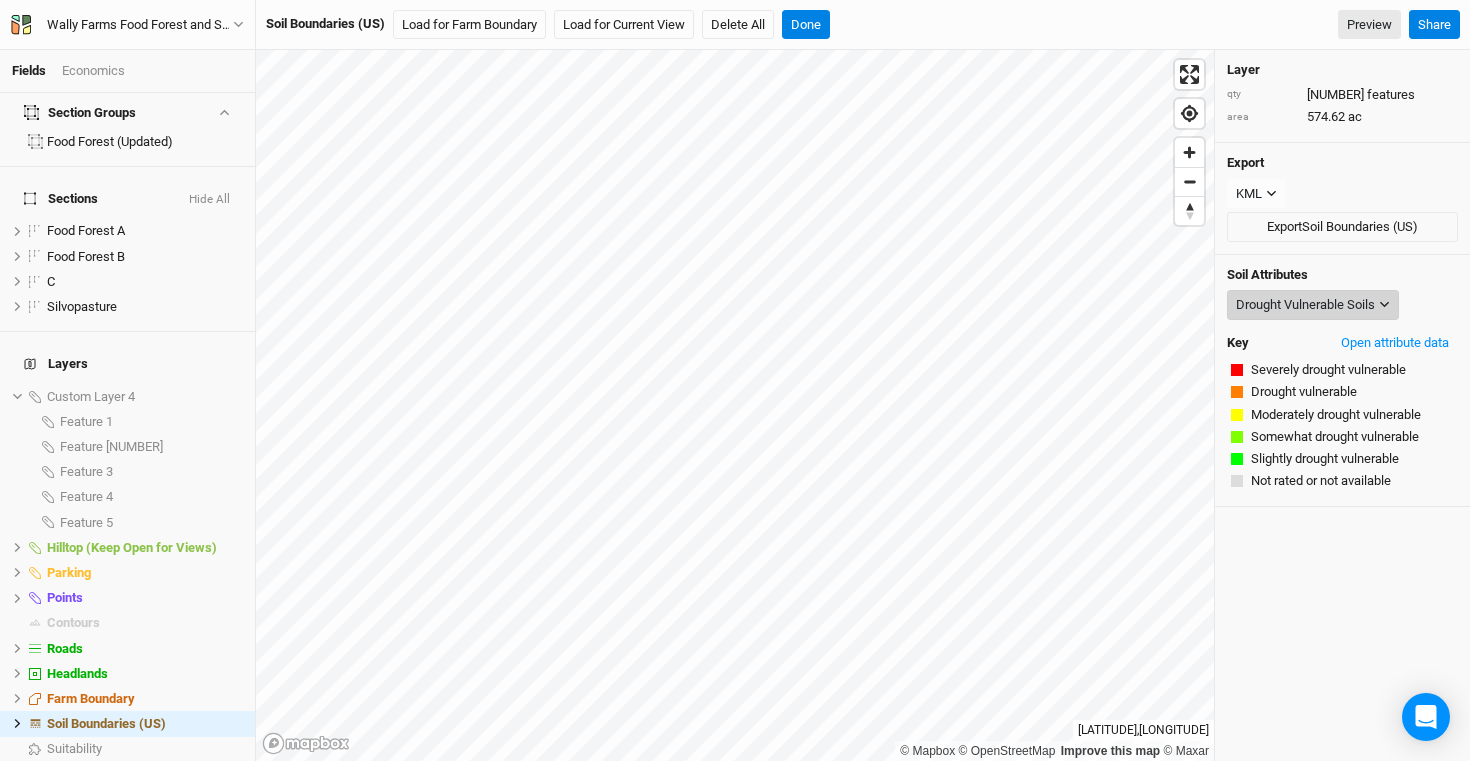 click on "Drought Vulnerable Soils" at bounding box center [1305, 305] 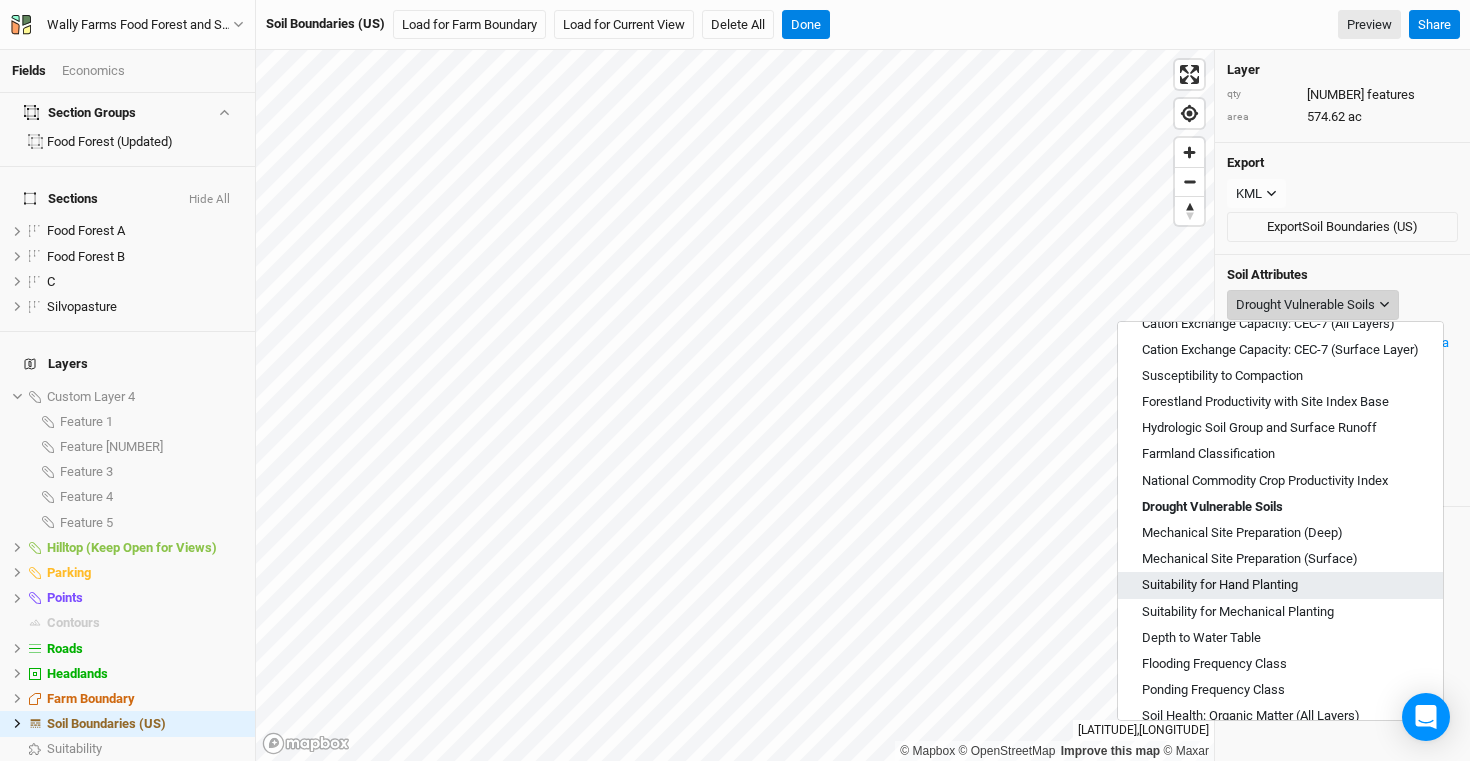scroll, scrollTop: 667, scrollLeft: 0, axis: vertical 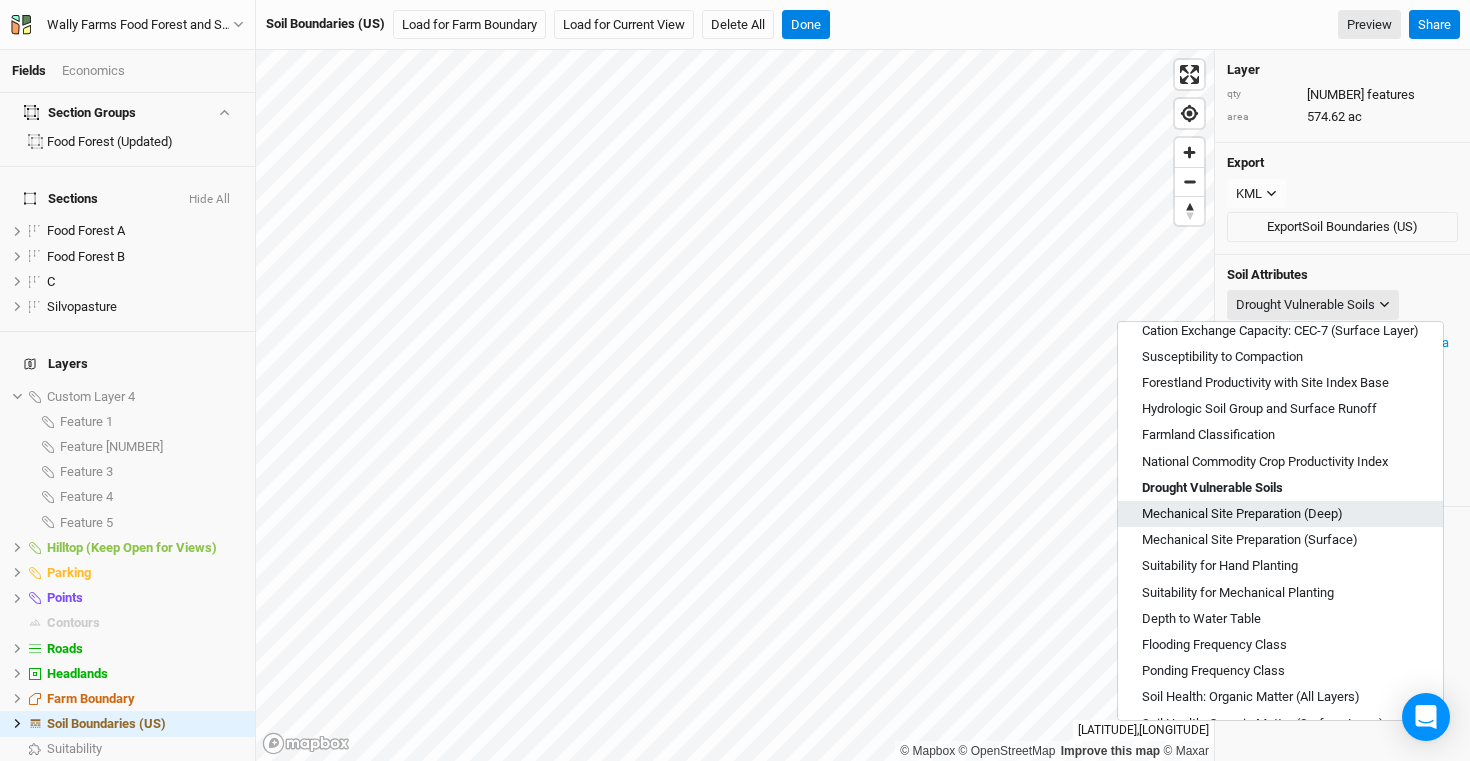 click on "Mechanical Site Preparation (Deep)" at bounding box center (1242, 514) 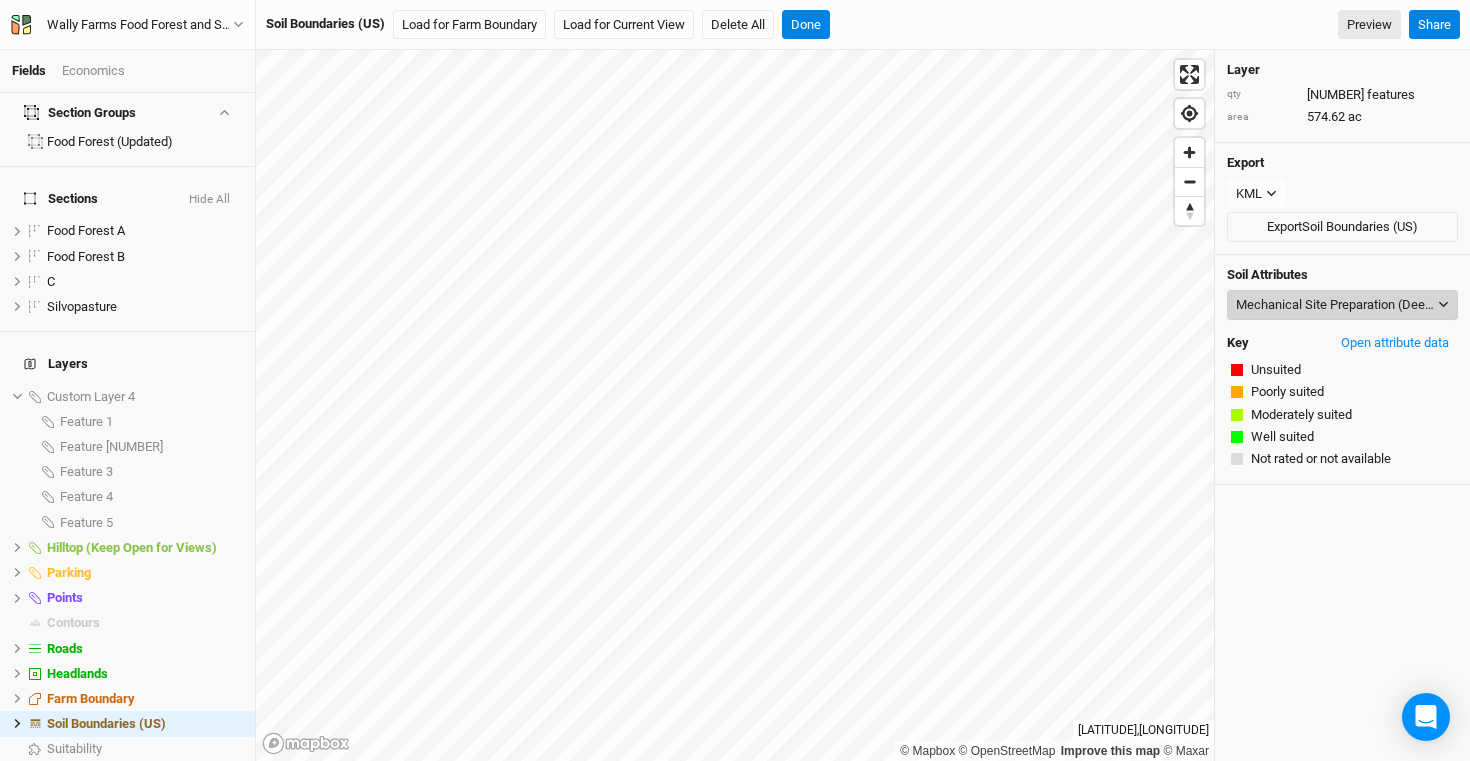 click on "Mechanical Site Preparation (Deep)" at bounding box center [1335, 305] 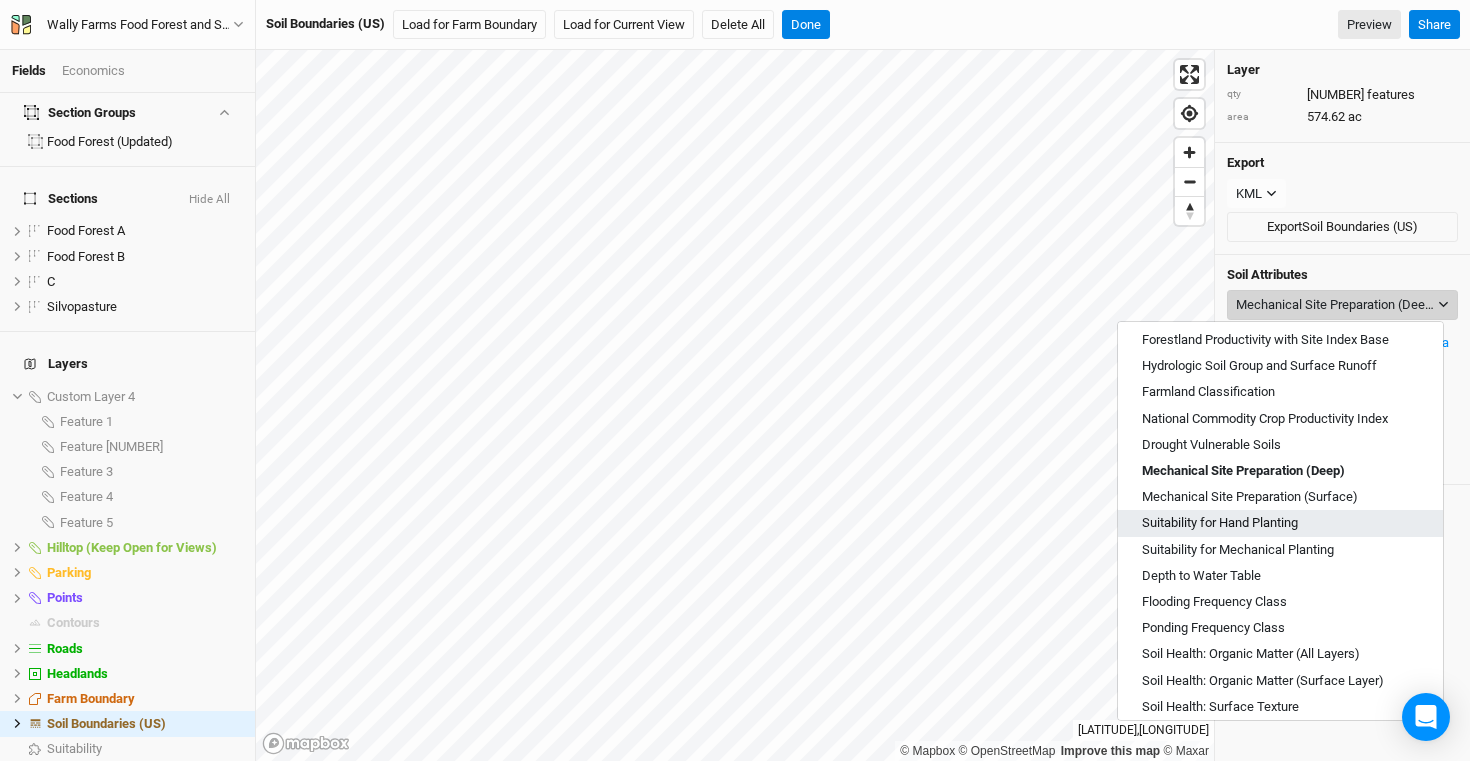 scroll, scrollTop: 689, scrollLeft: 0, axis: vertical 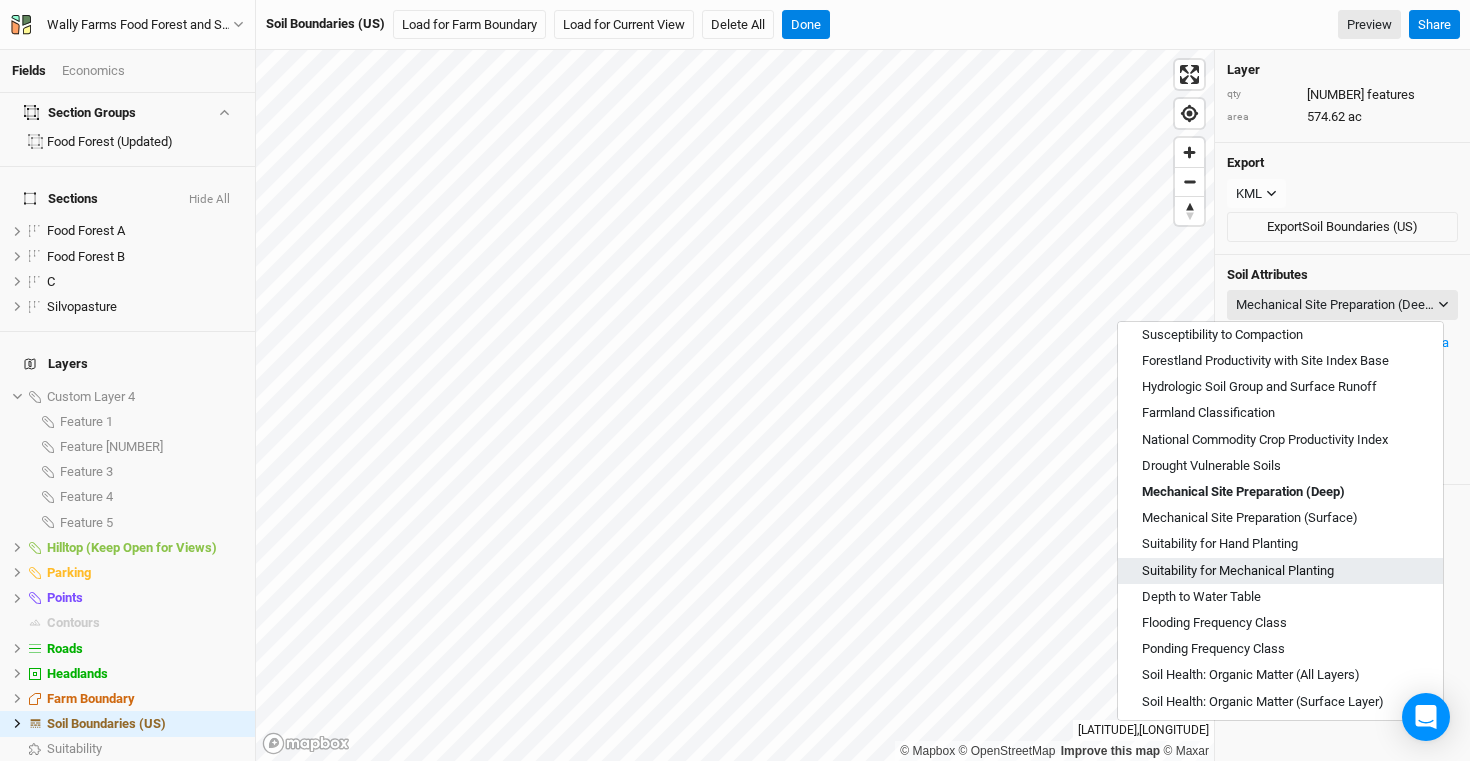 click on "Suitability for Mechanical Planting" at bounding box center (1238, 571) 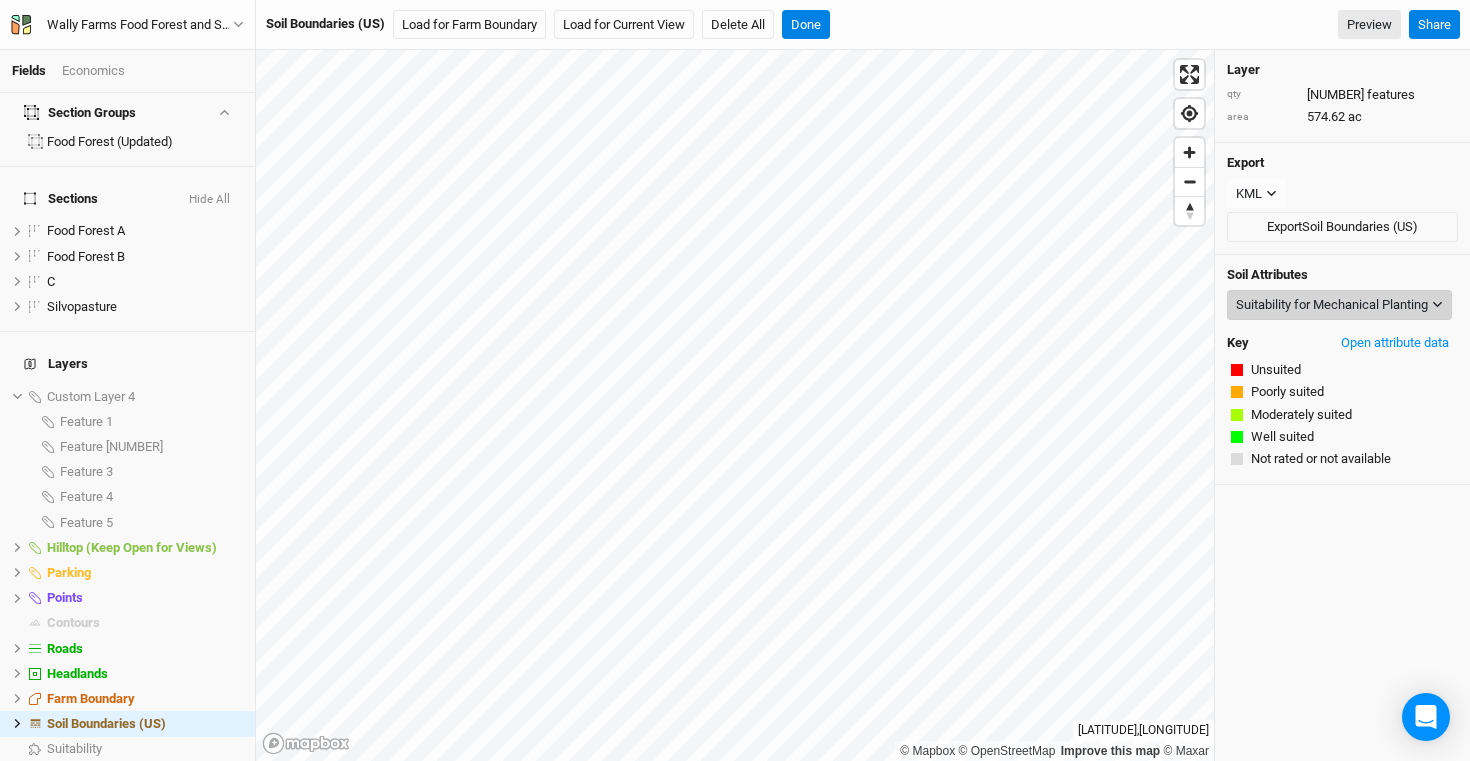 click on "Suitability for Mechanical Planting" at bounding box center [1332, 305] 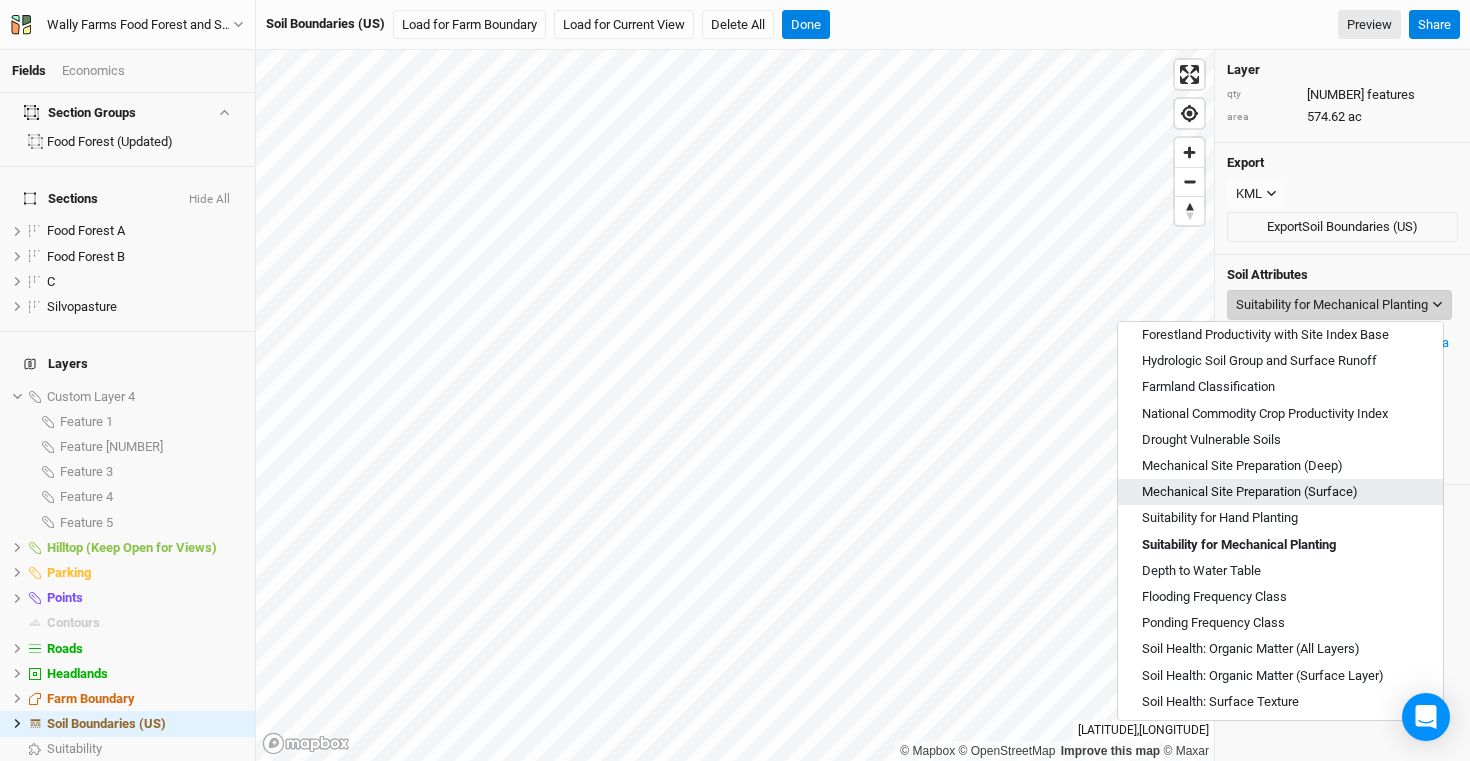 scroll, scrollTop: 718, scrollLeft: 0, axis: vertical 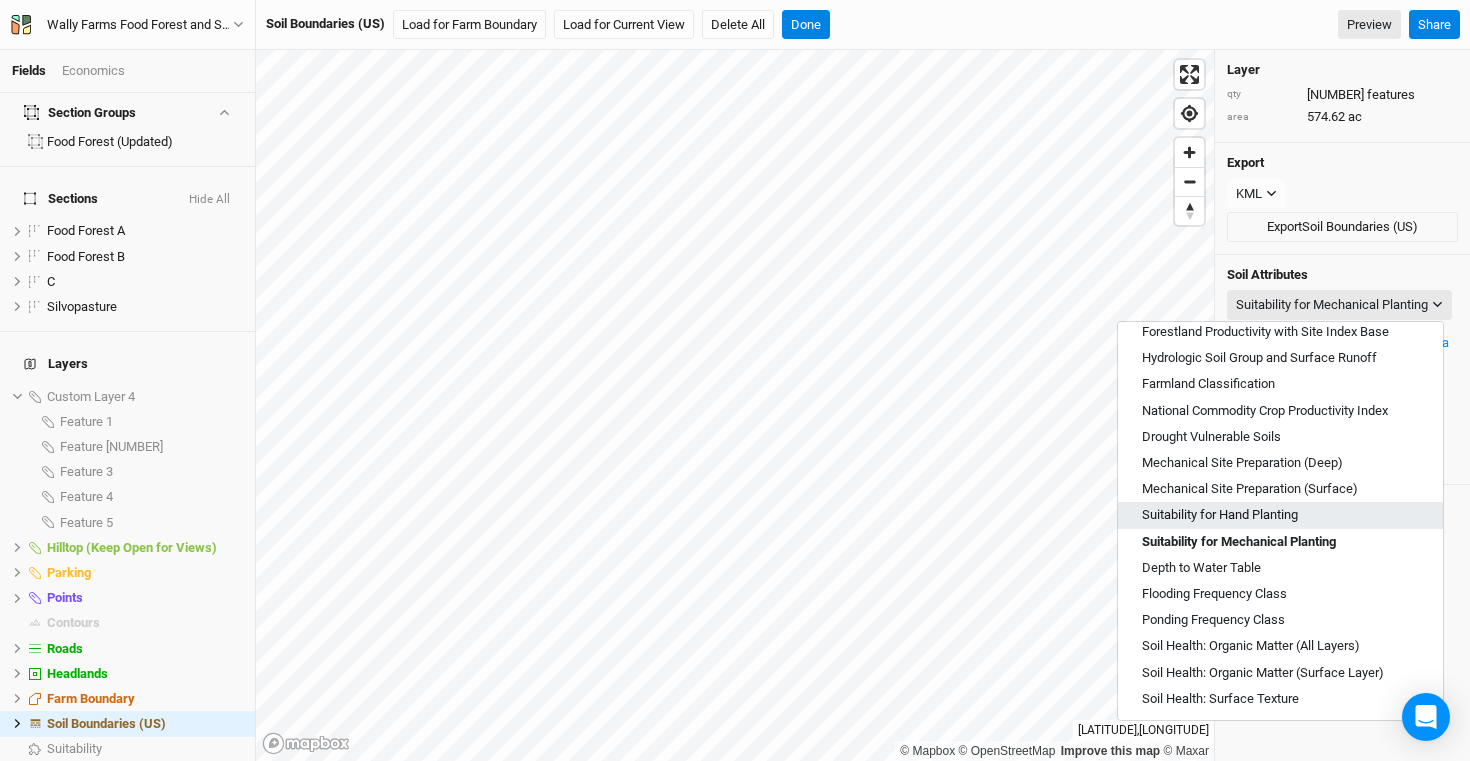 click on "Suitability for Hand Planting" at bounding box center [1220, 515] 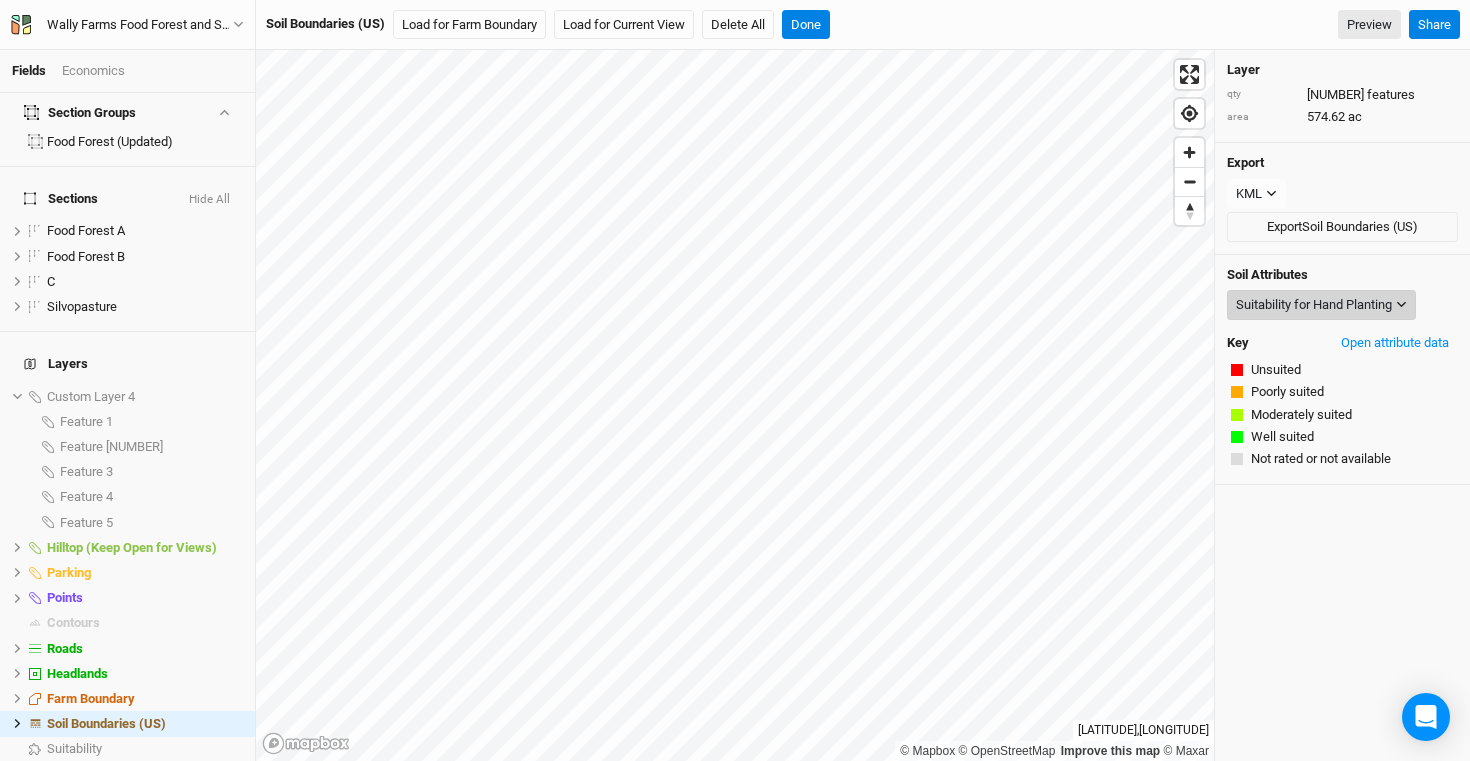 click on "Suitability for Hand Planting" at bounding box center [1314, 305] 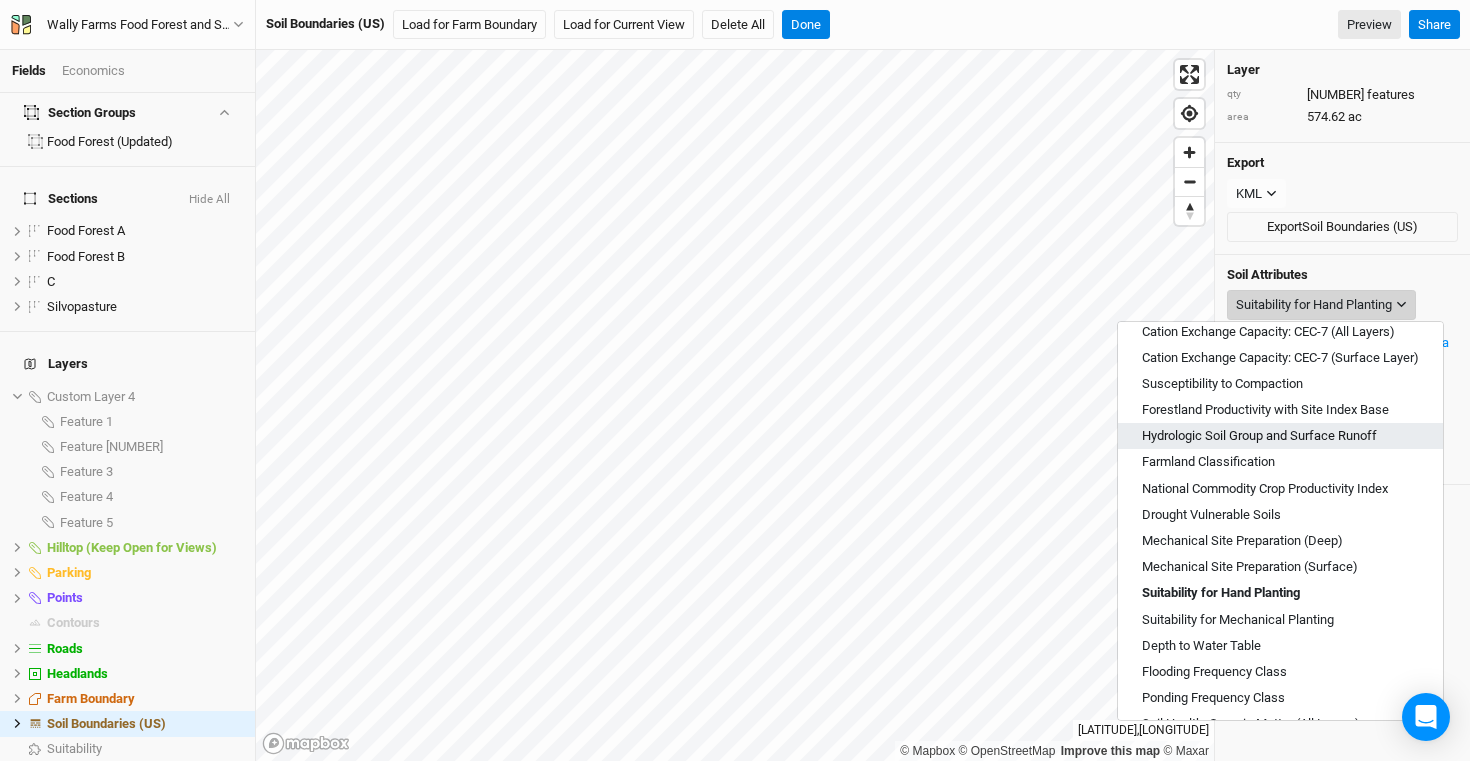 scroll, scrollTop: 666, scrollLeft: 0, axis: vertical 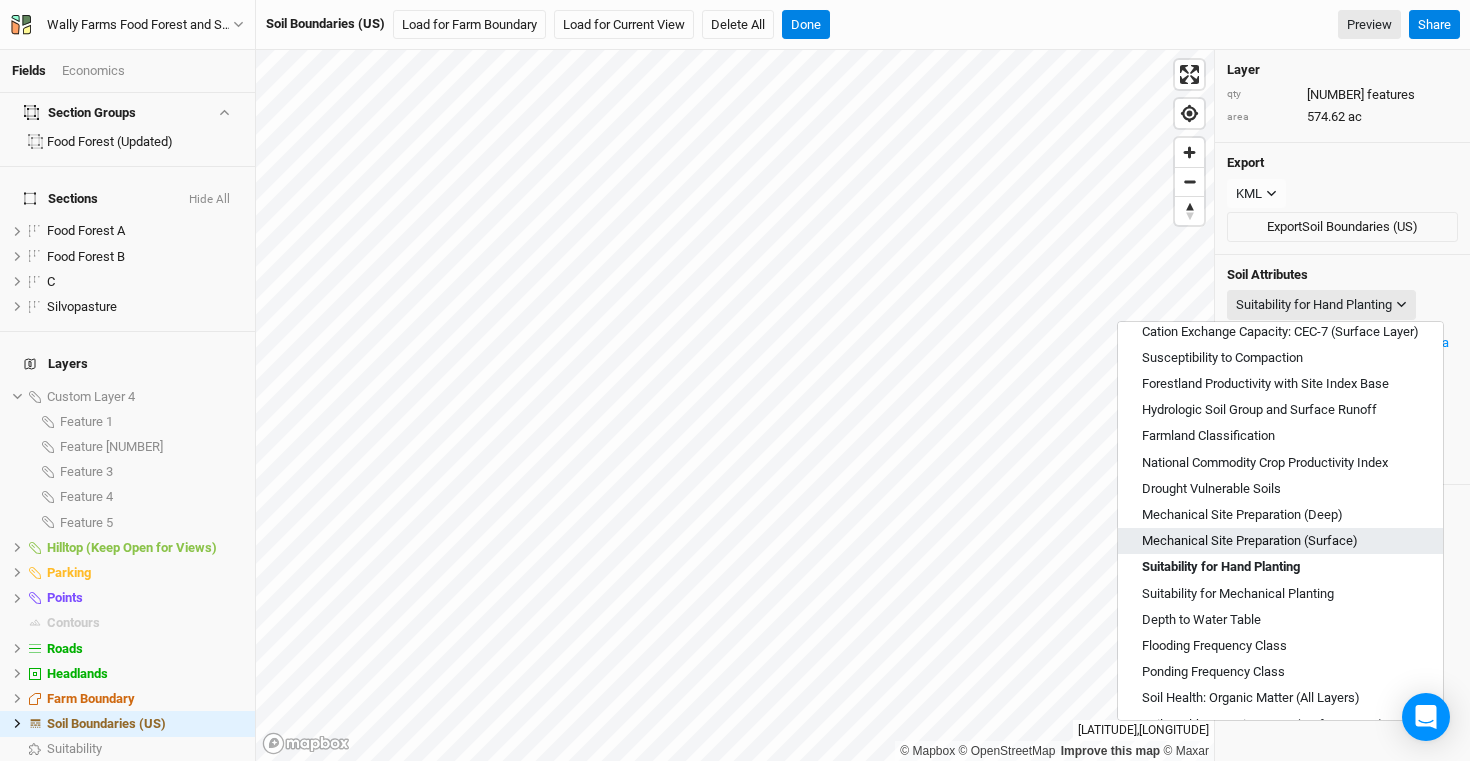click on "Mechanical Site Preparation (Surface)" at bounding box center [1250, 541] 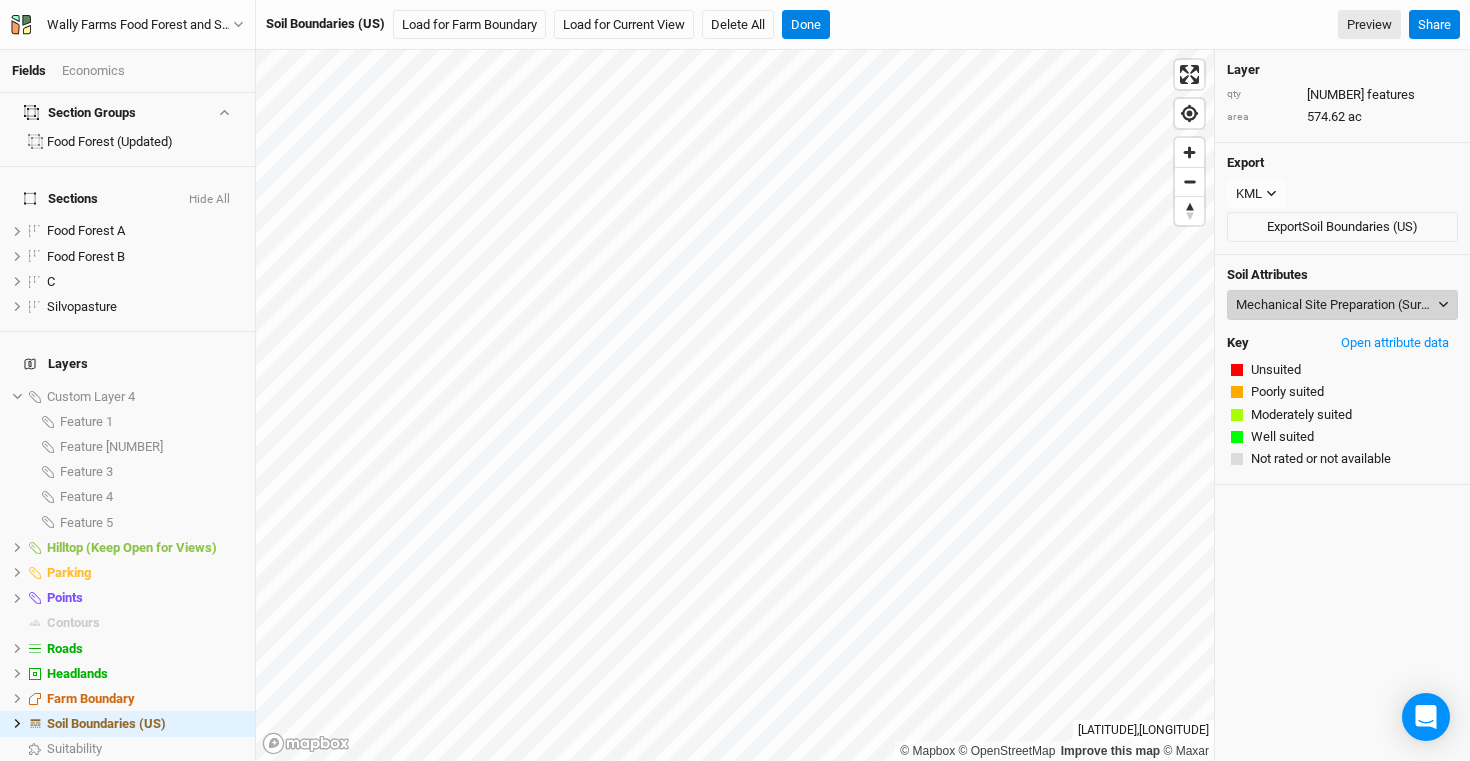click on "Mechanical Site Preparation (Surface)" at bounding box center (1335, 305) 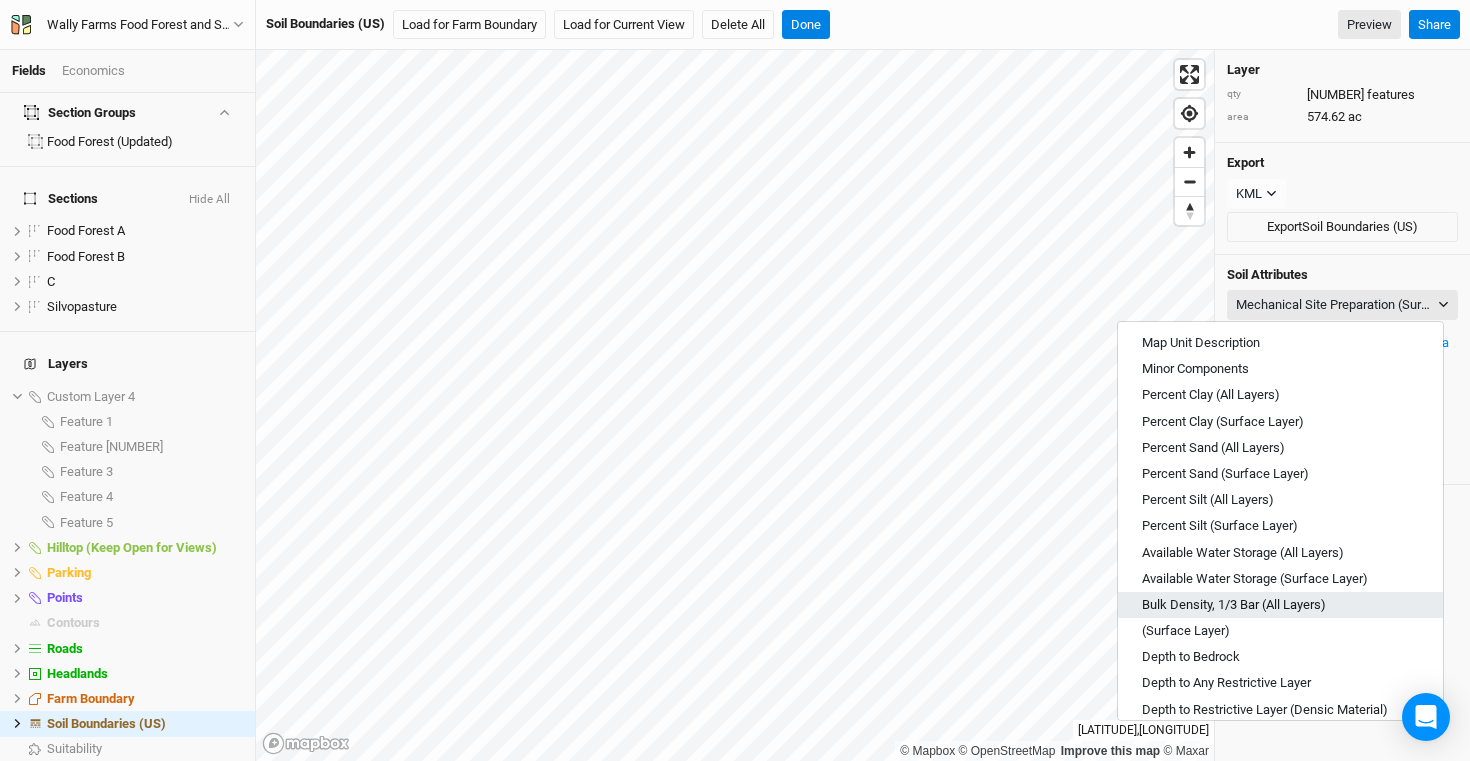 click on "Bulk Density, 1/3 Bar (All Layers)" at bounding box center [1280, 605] 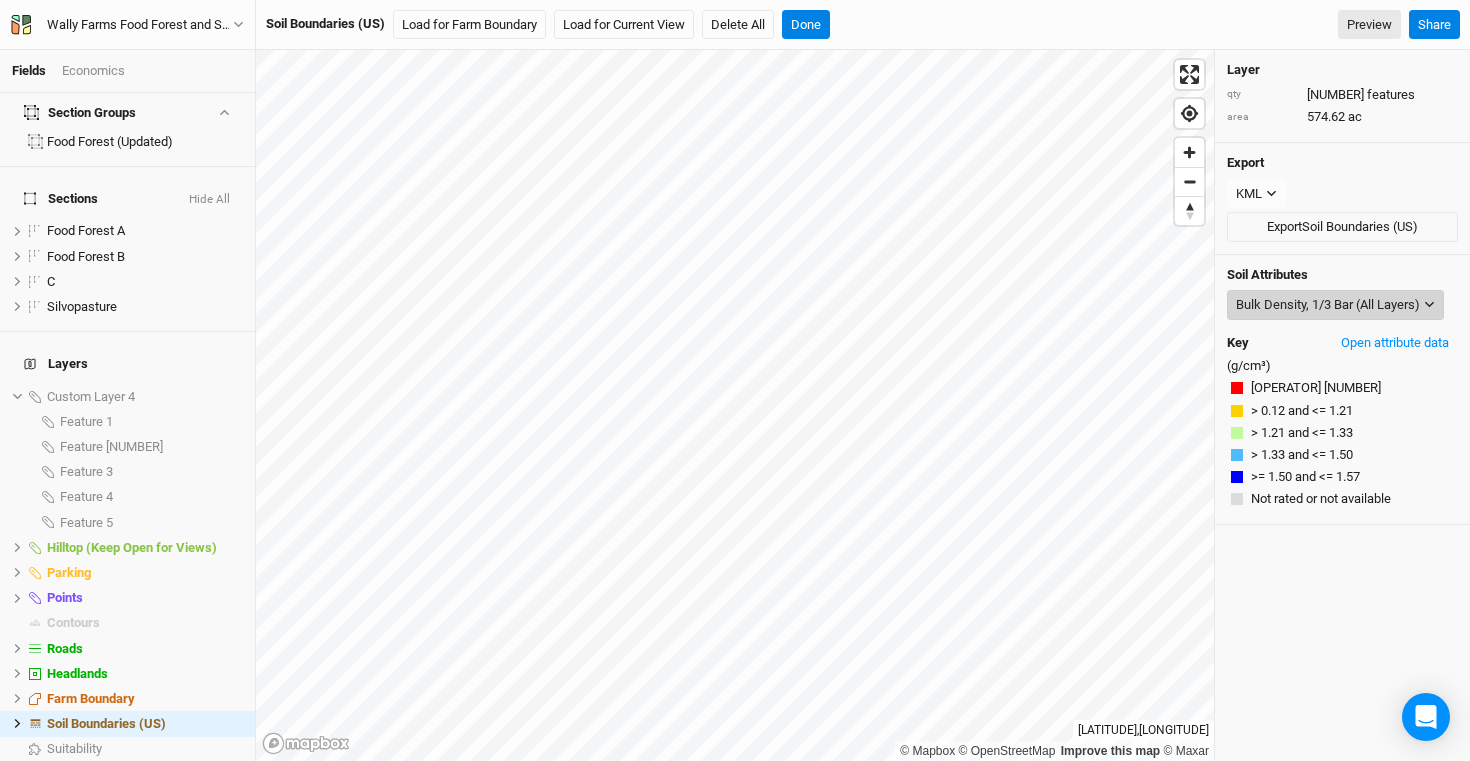 click on "Bulk Density, 1/3 Bar (All Layers)" at bounding box center [1328, 305] 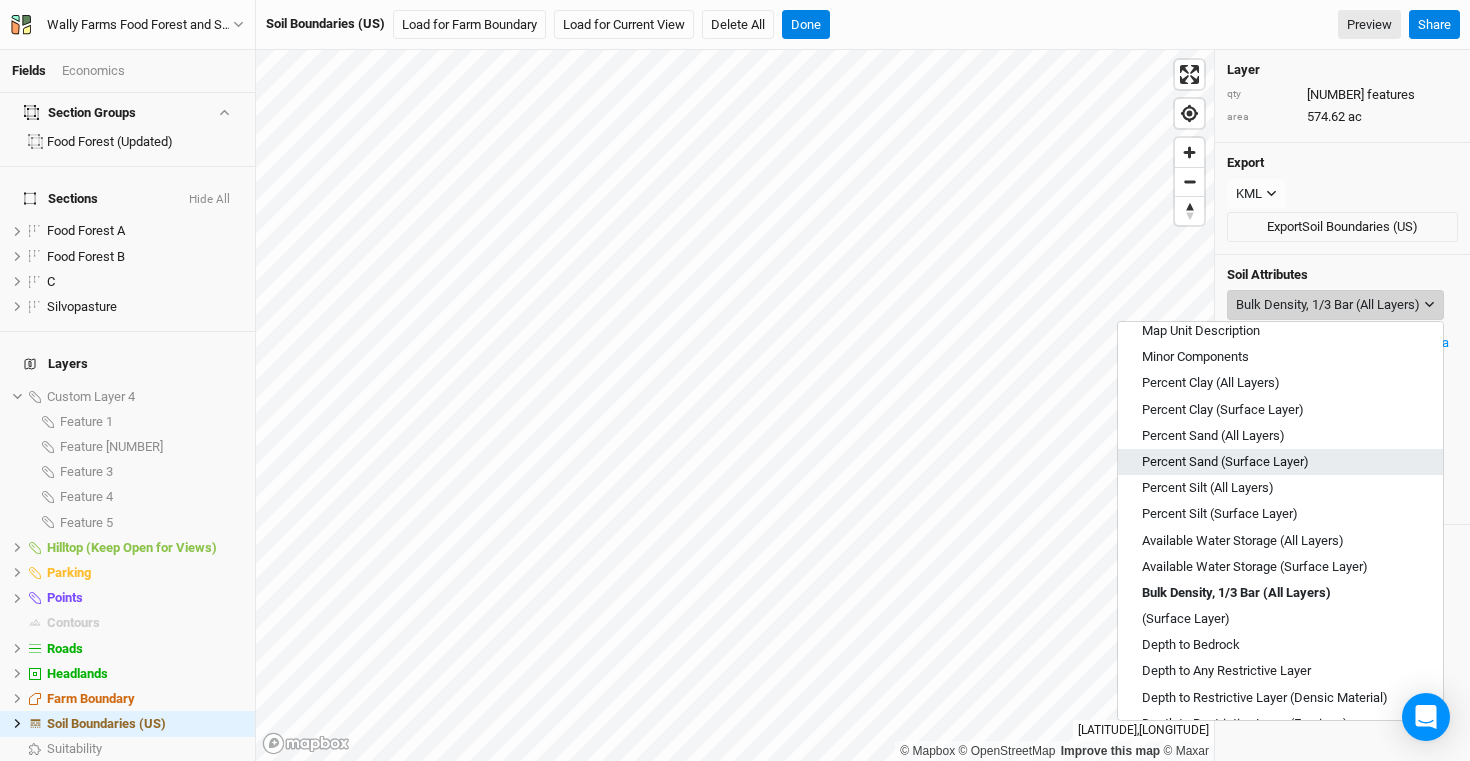 scroll, scrollTop: 0, scrollLeft: 0, axis: both 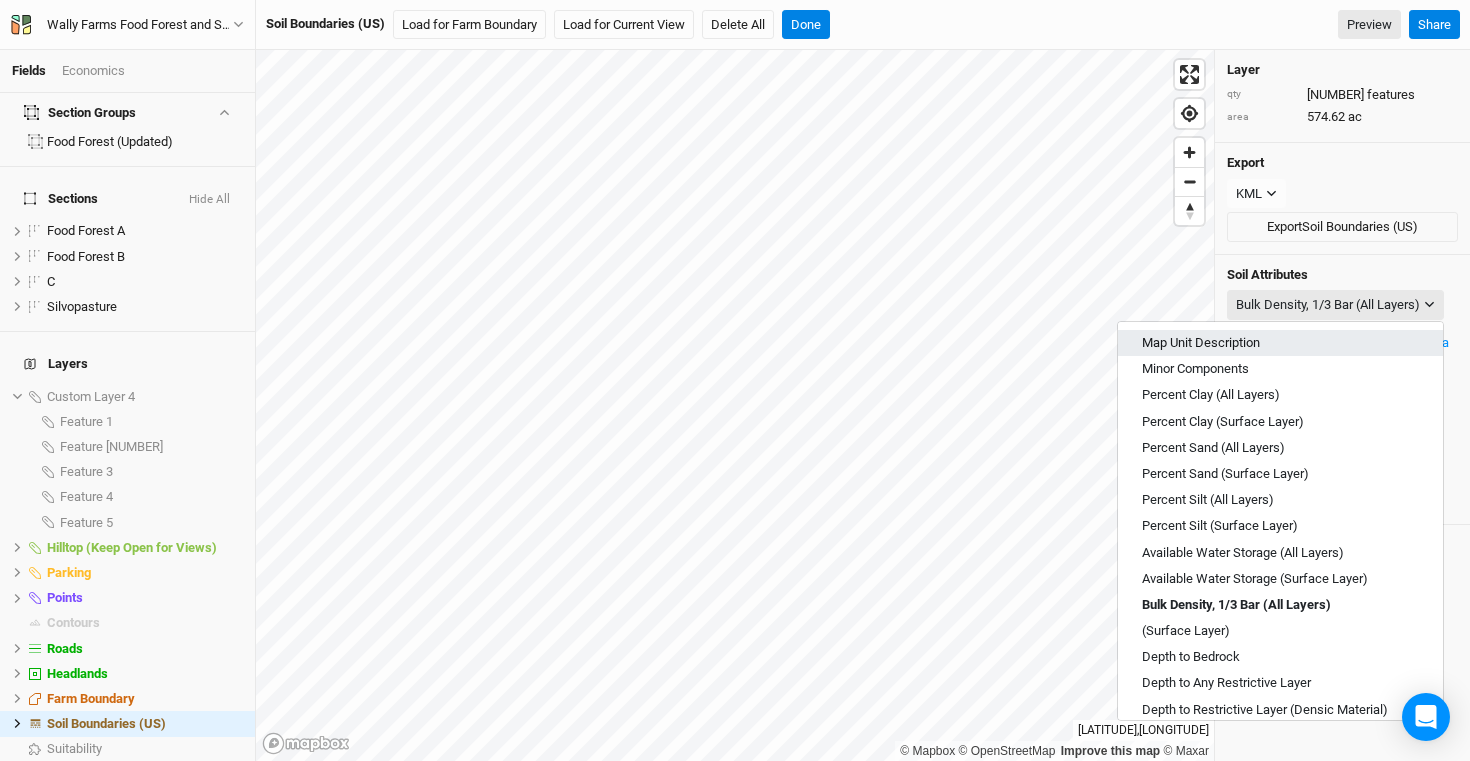 click on "Map Unit Description" at bounding box center (1201, 343) 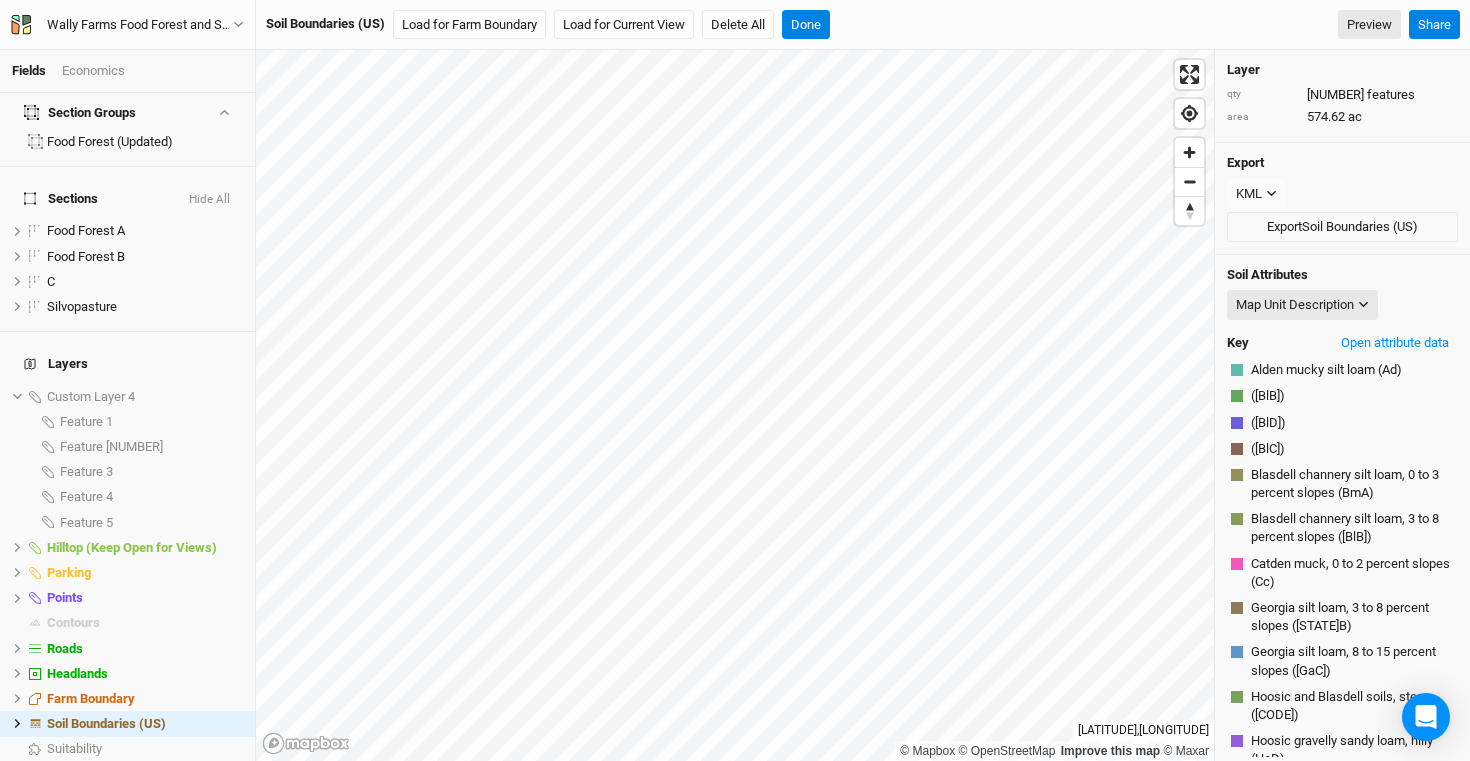 scroll, scrollTop: 7, scrollLeft: 0, axis: vertical 